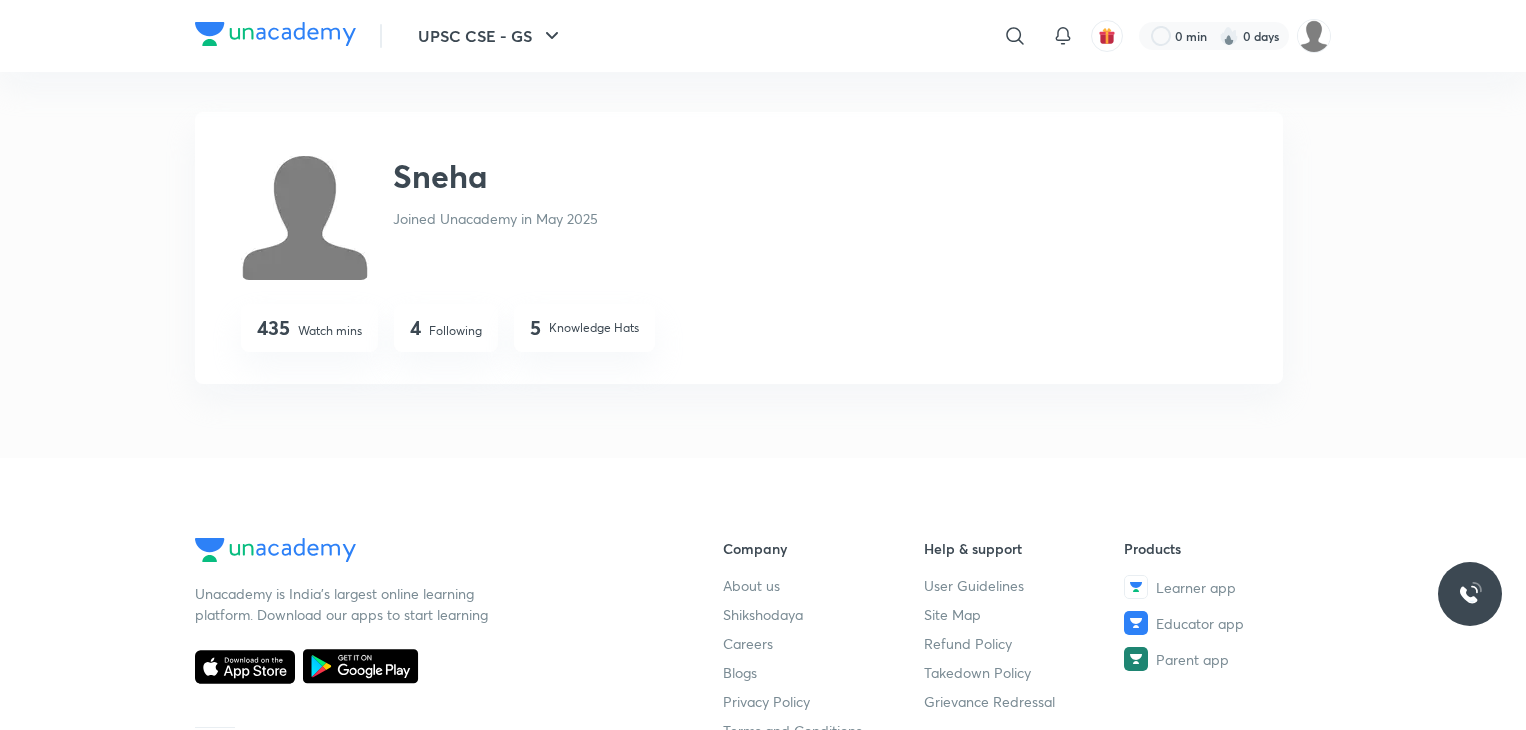 scroll, scrollTop: 0, scrollLeft: 0, axis: both 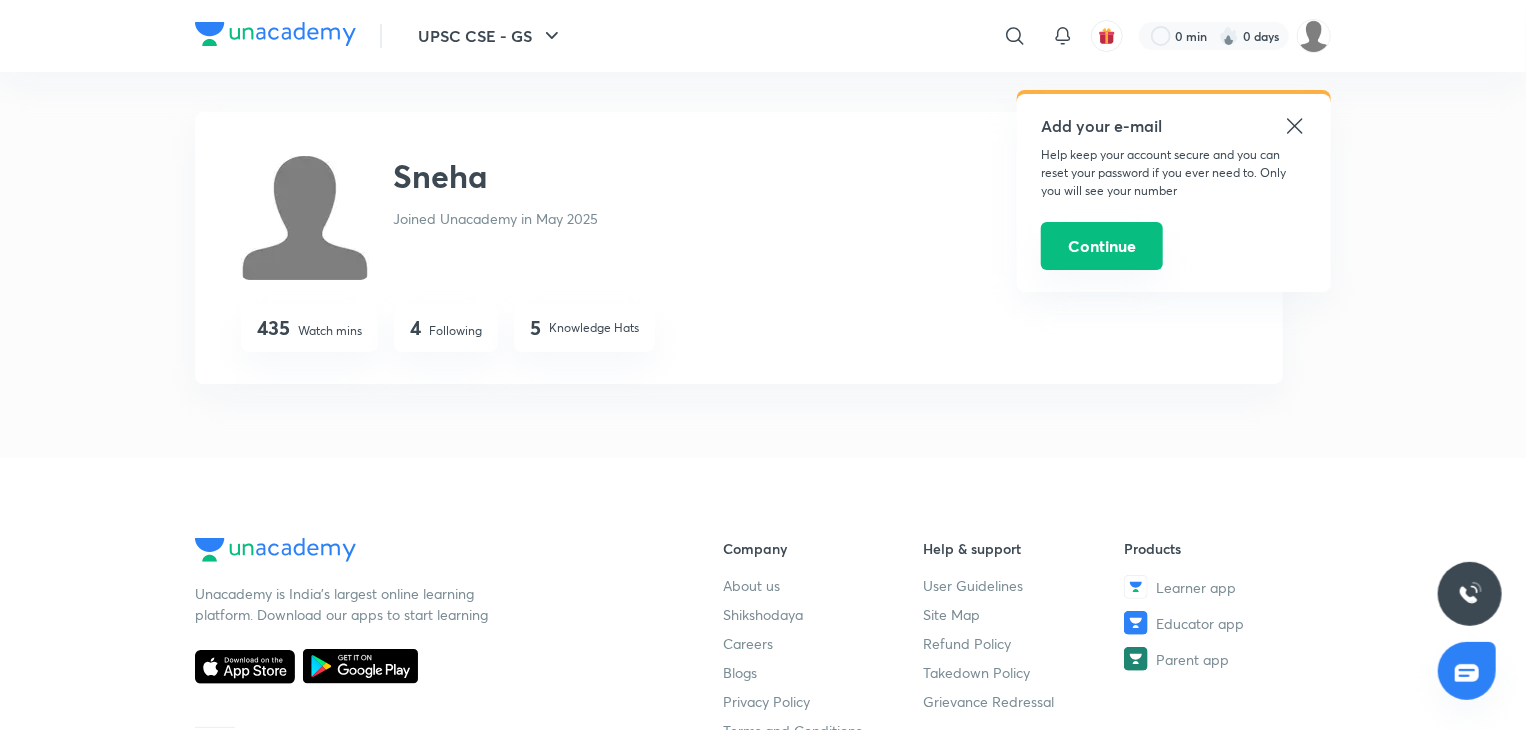 click on "Continue" at bounding box center (1102, 246) 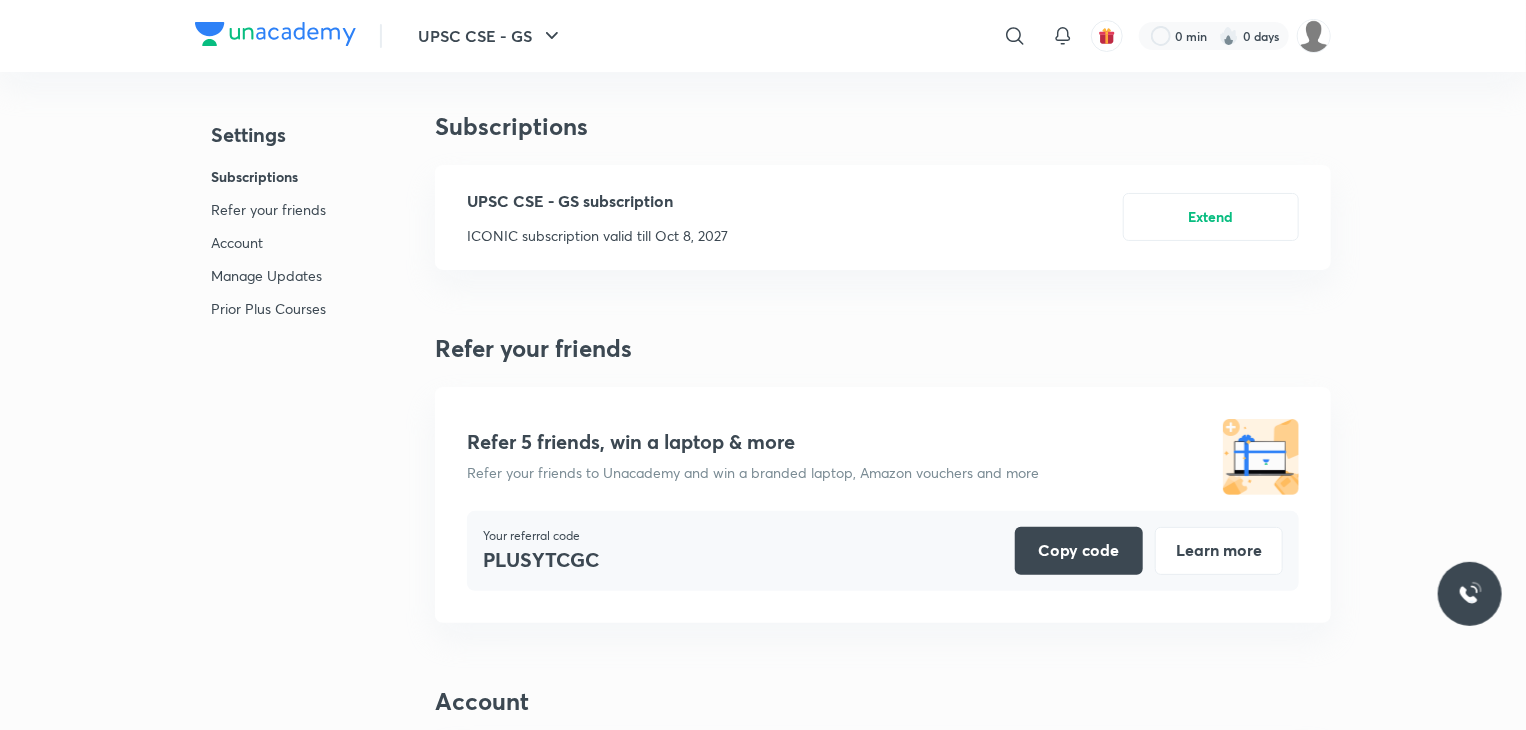 scroll, scrollTop: 5128, scrollLeft: 0, axis: vertical 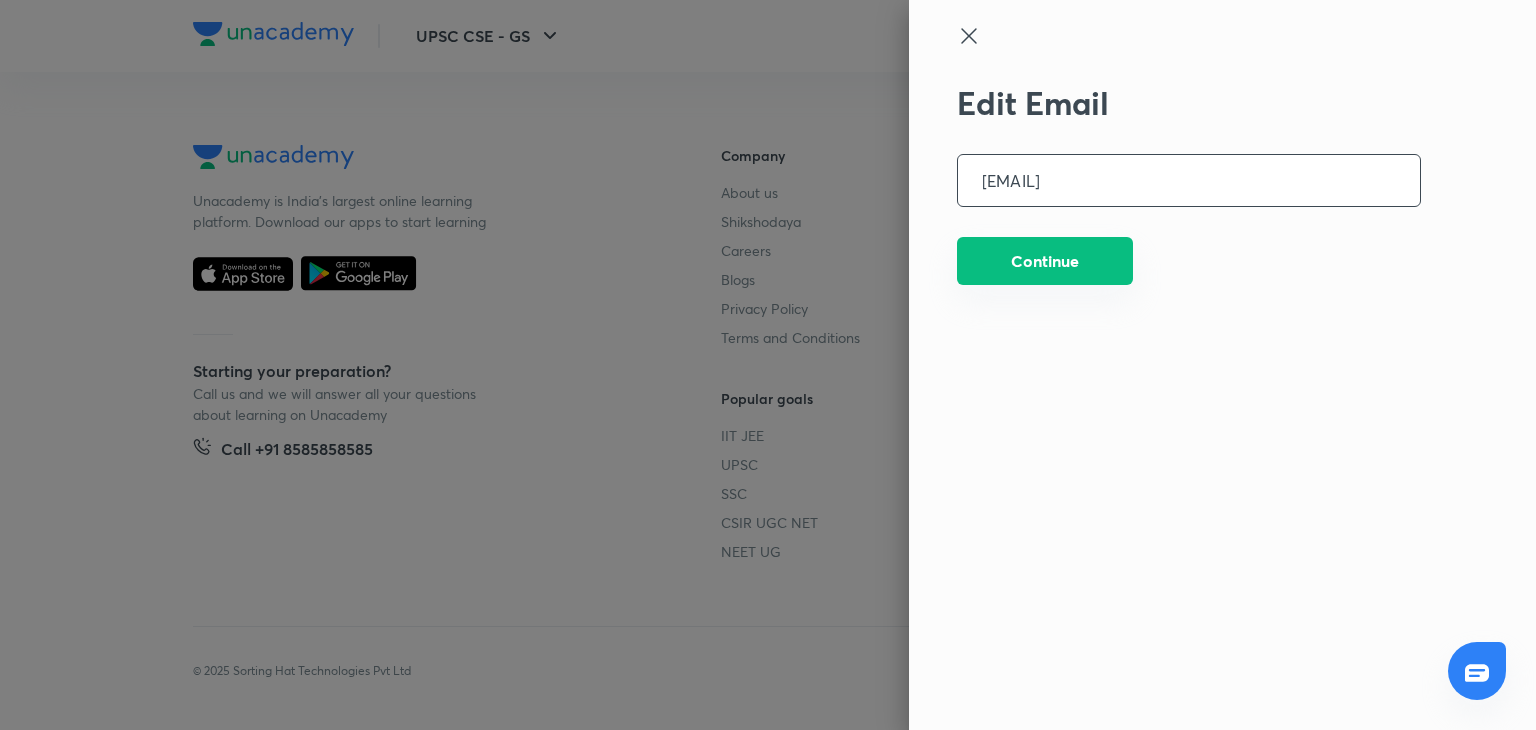 type on "[EMAIL]" 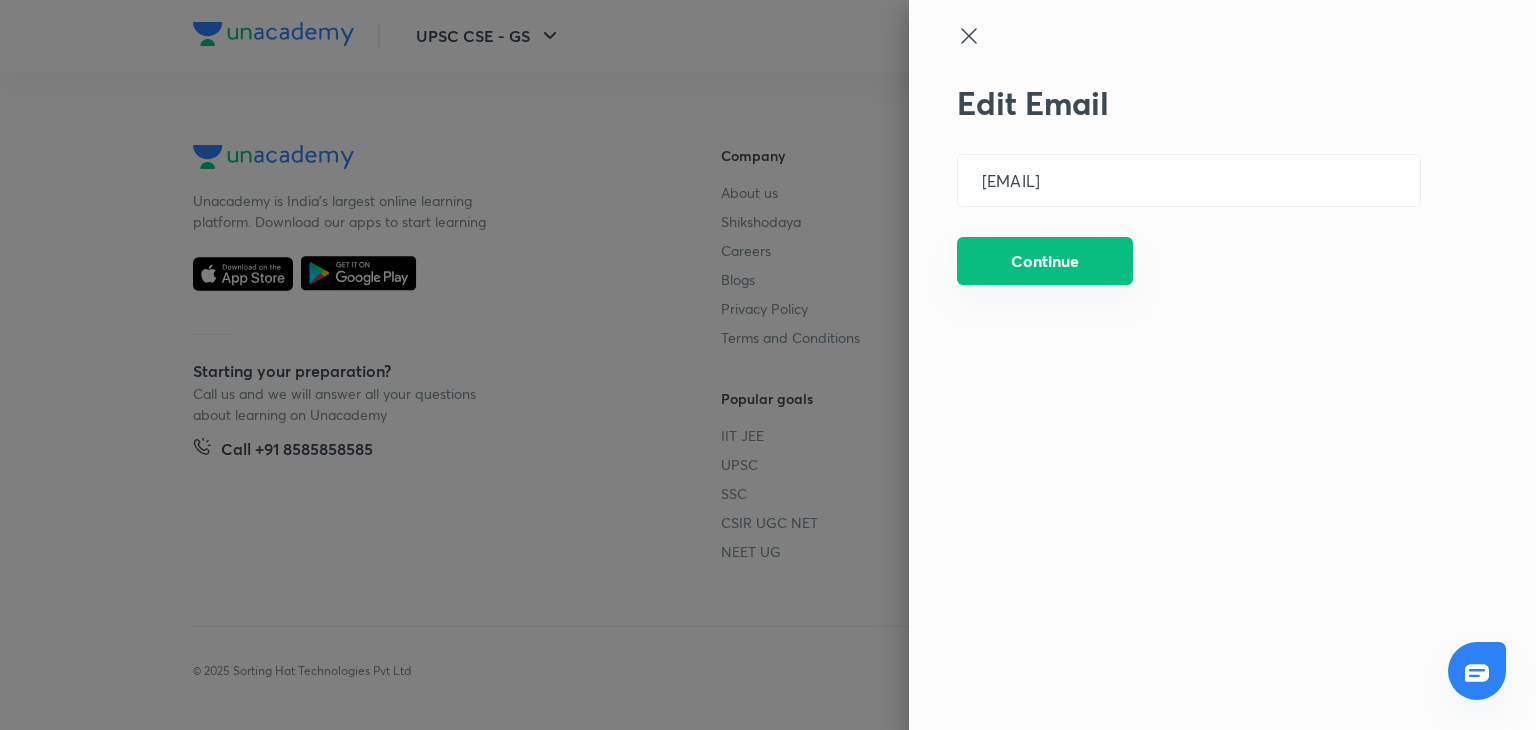 click on "Continue" at bounding box center (1045, 261) 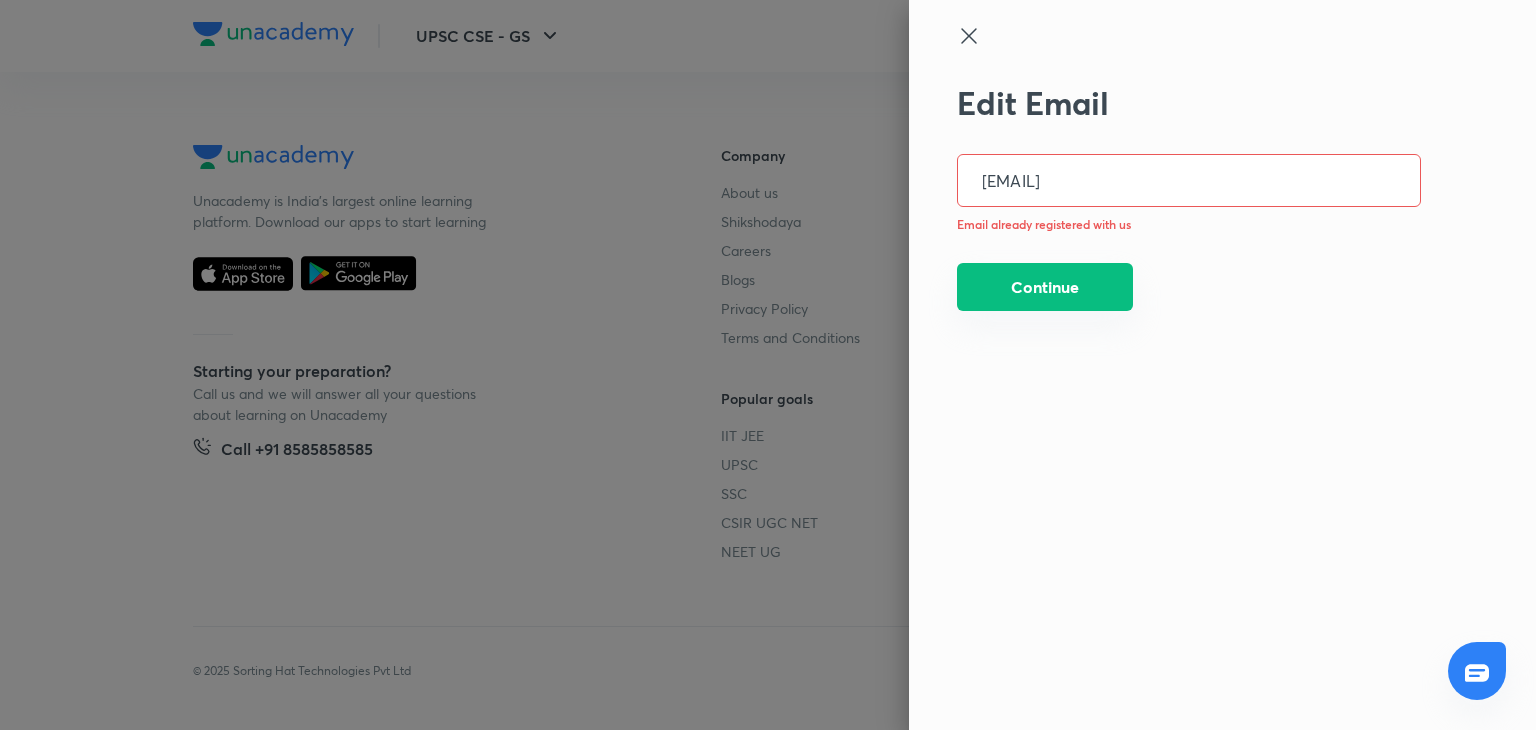 click on "Continue" at bounding box center [1045, 287] 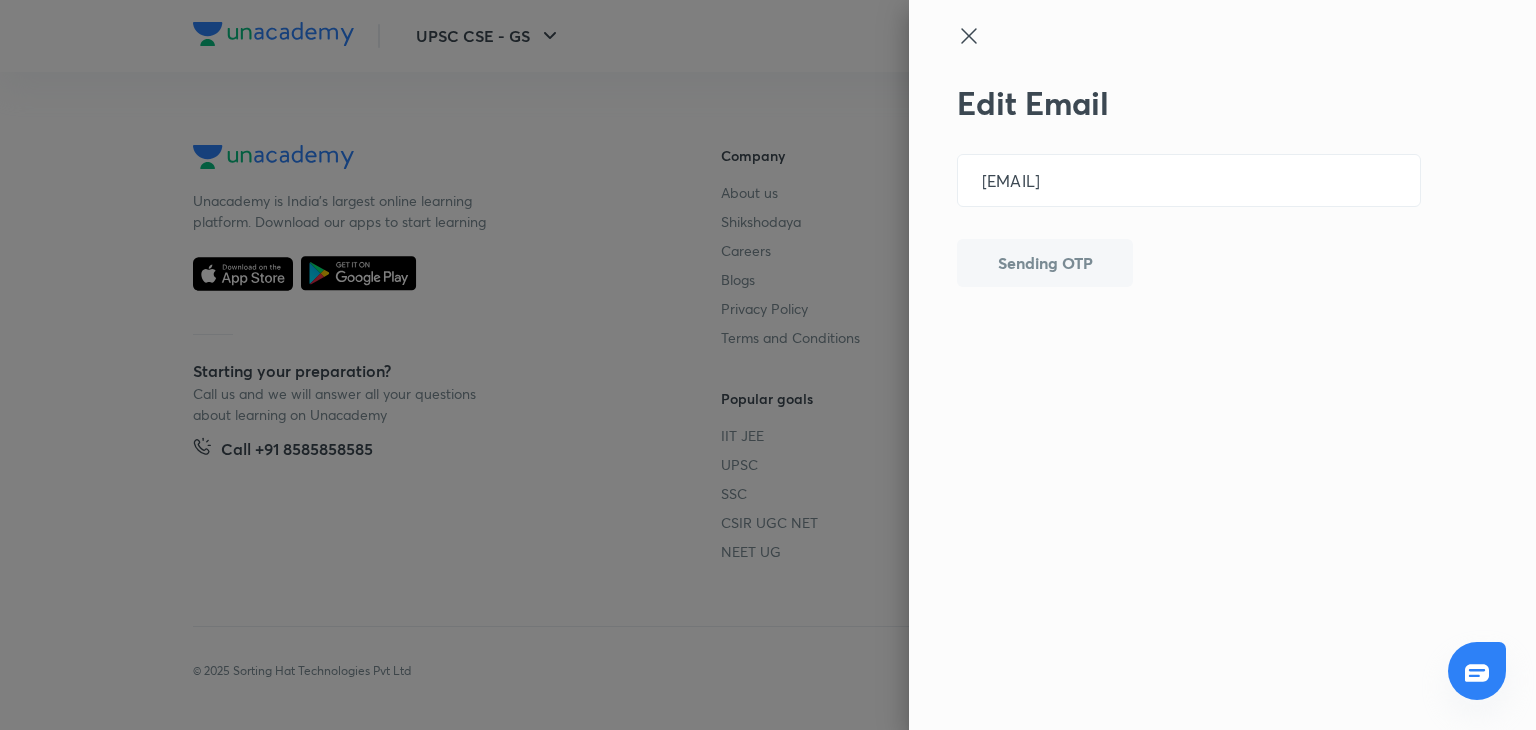 click on "Sending OTP" at bounding box center [1045, 263] 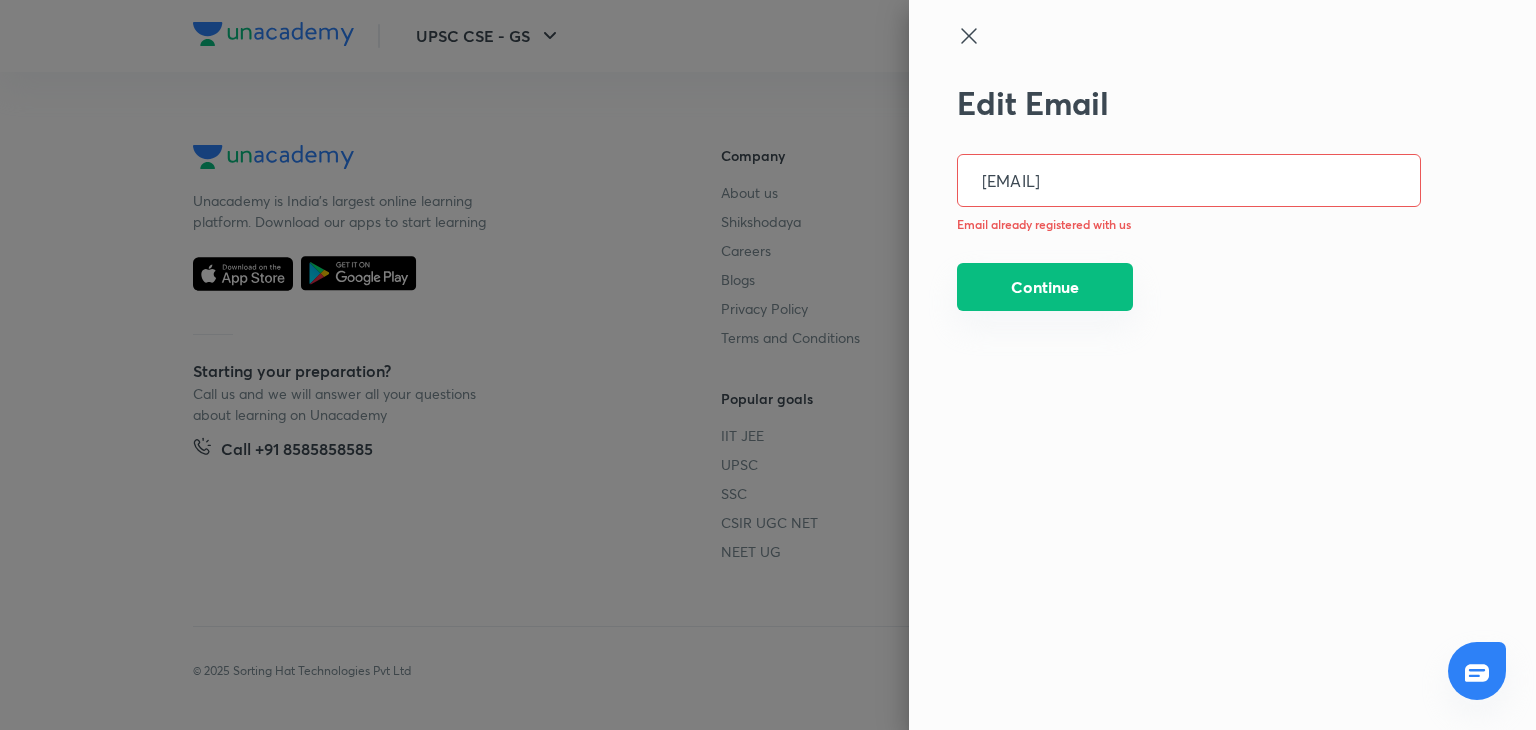 click on "Continue" at bounding box center (1045, 287) 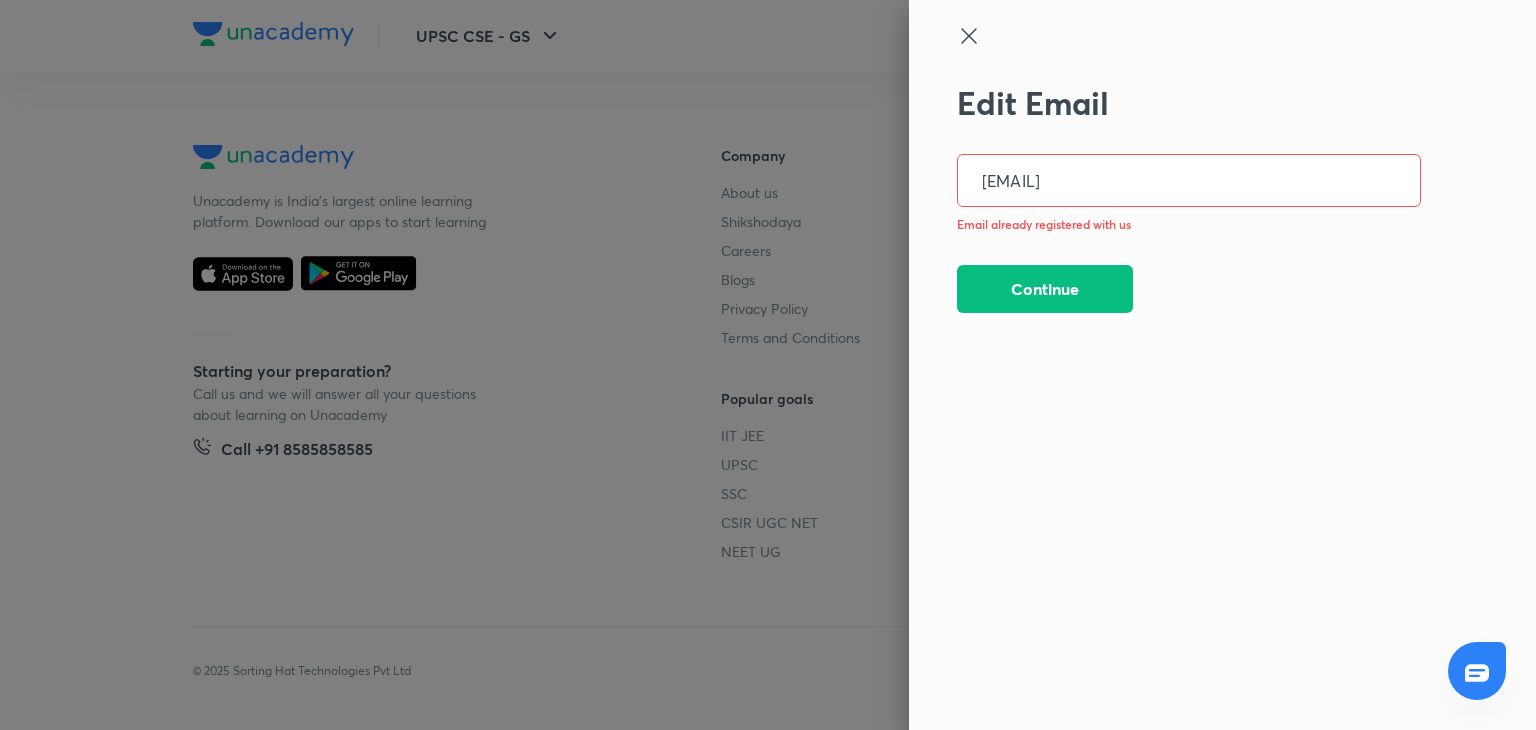 click 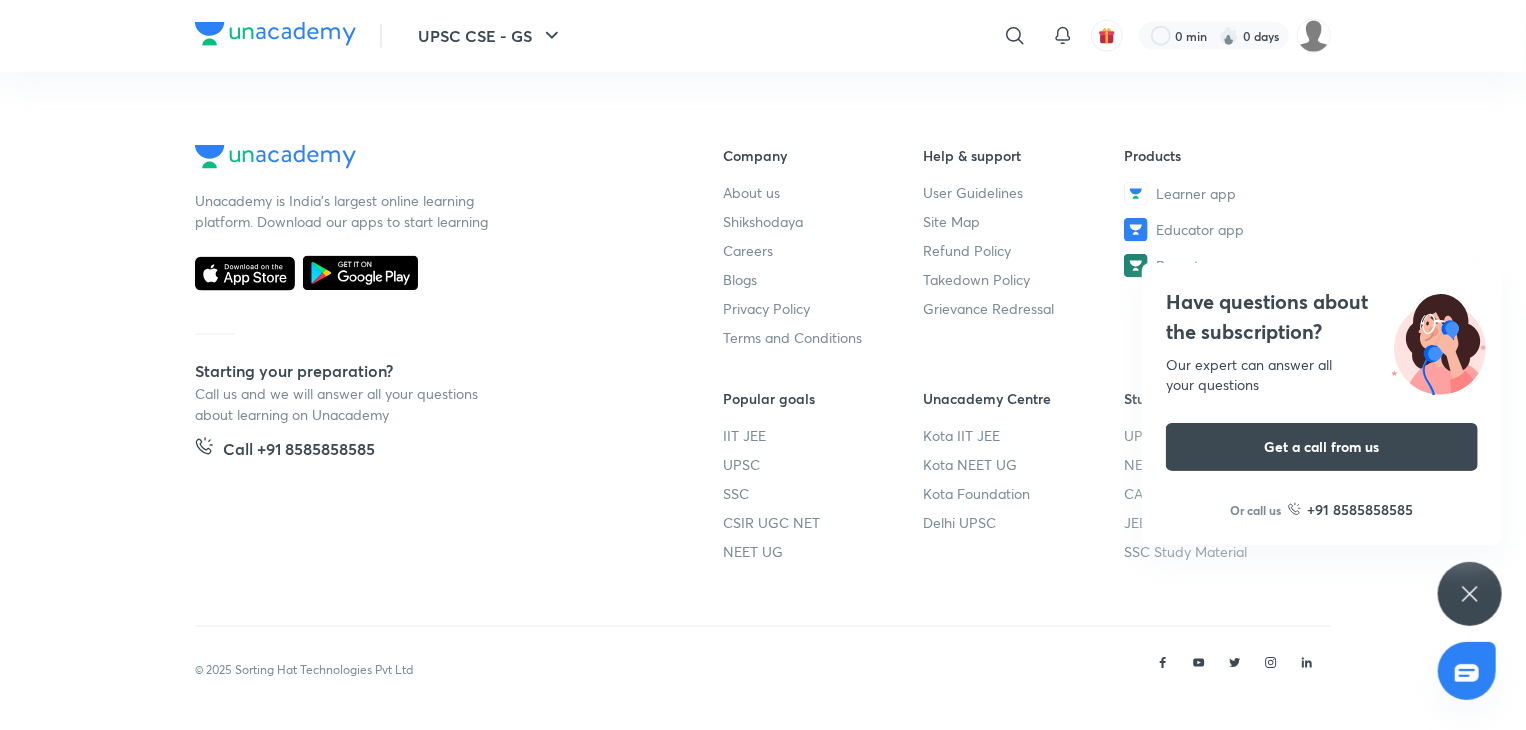 click on "Unacademy is India’s largest online learning platform. Download our apps to start learning Starting your preparation? Call us and we will answer all your questions about learning on Unacademy Call +[PHONE]" at bounding box center (427, 373) 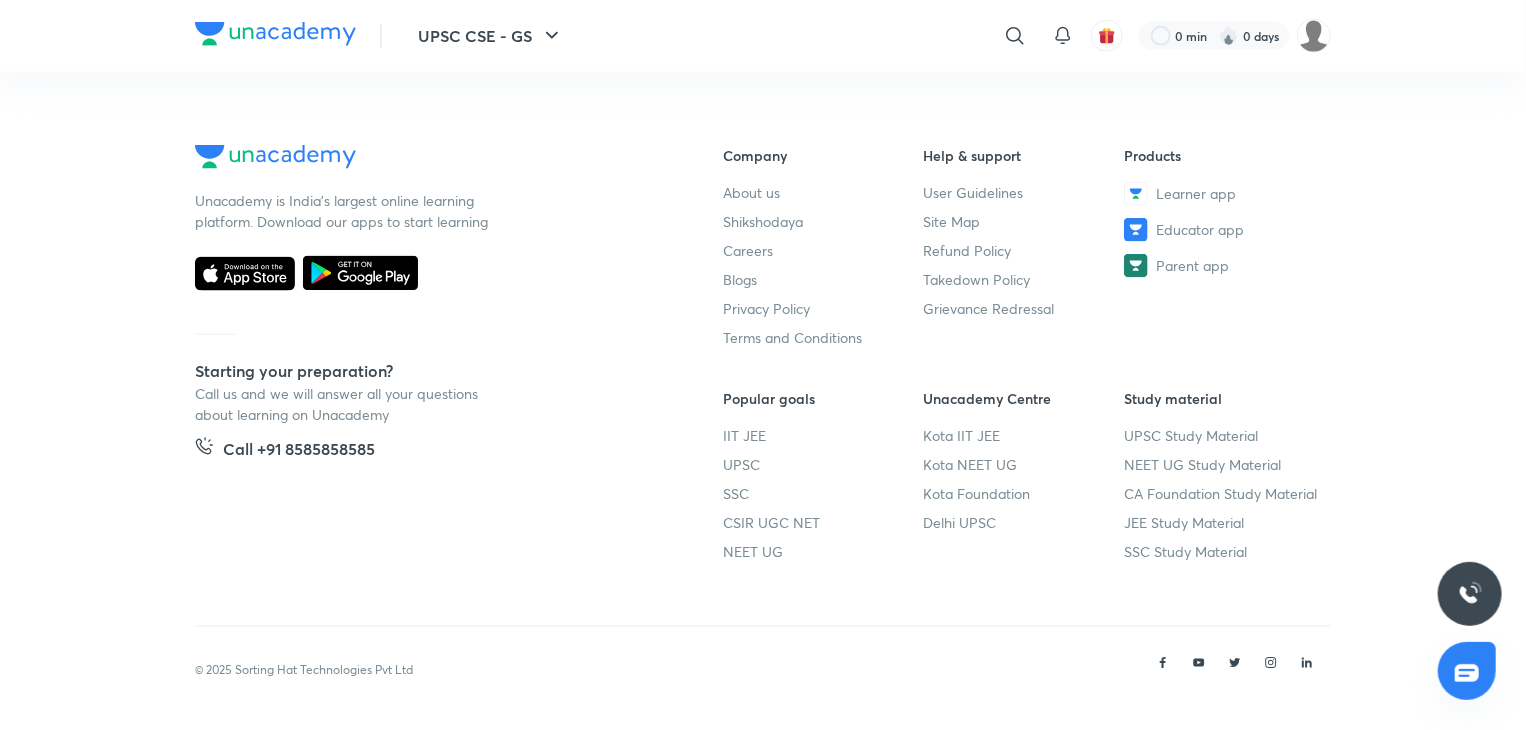 scroll, scrollTop: 4490, scrollLeft: 0, axis: vertical 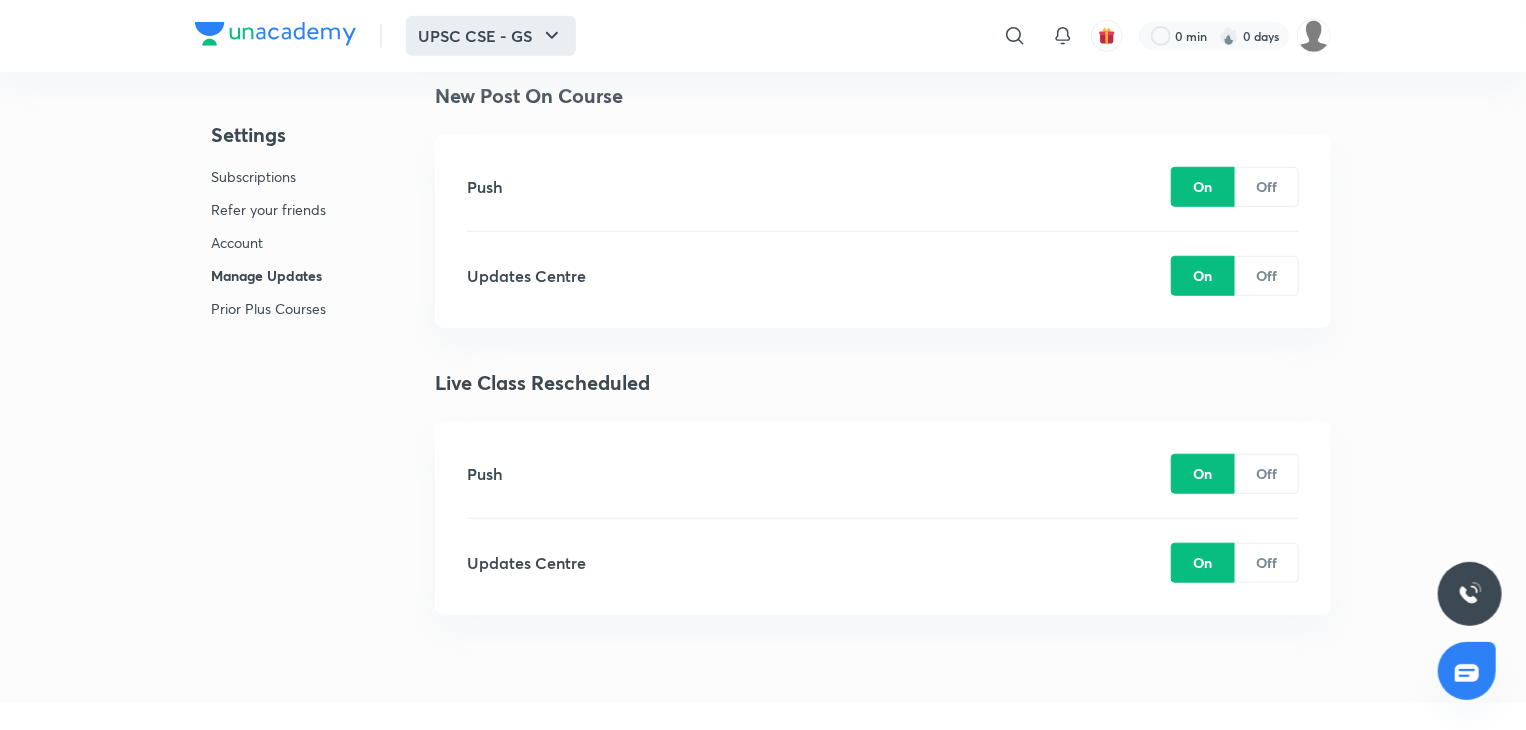 click 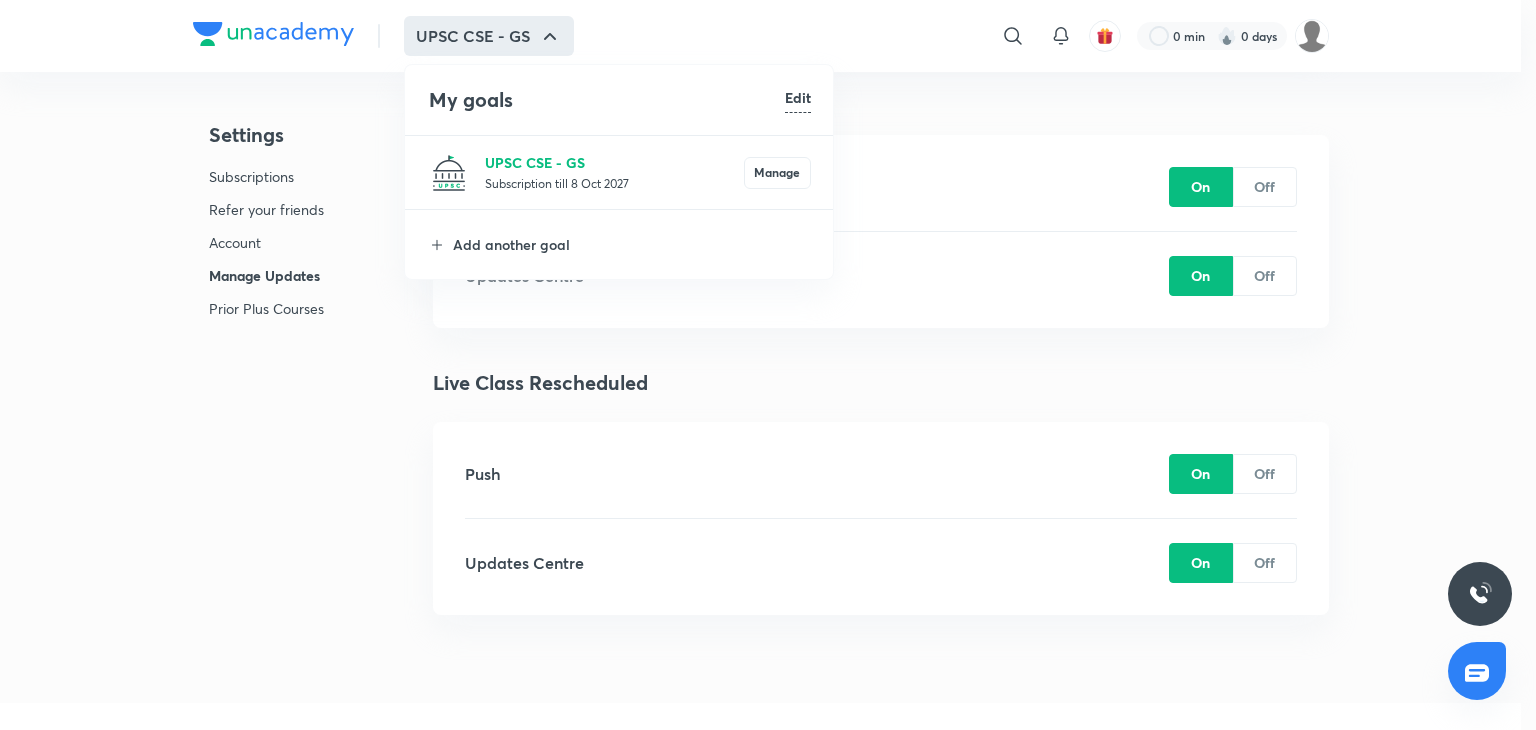click on "UPSC CSE - GS" at bounding box center (614, 162) 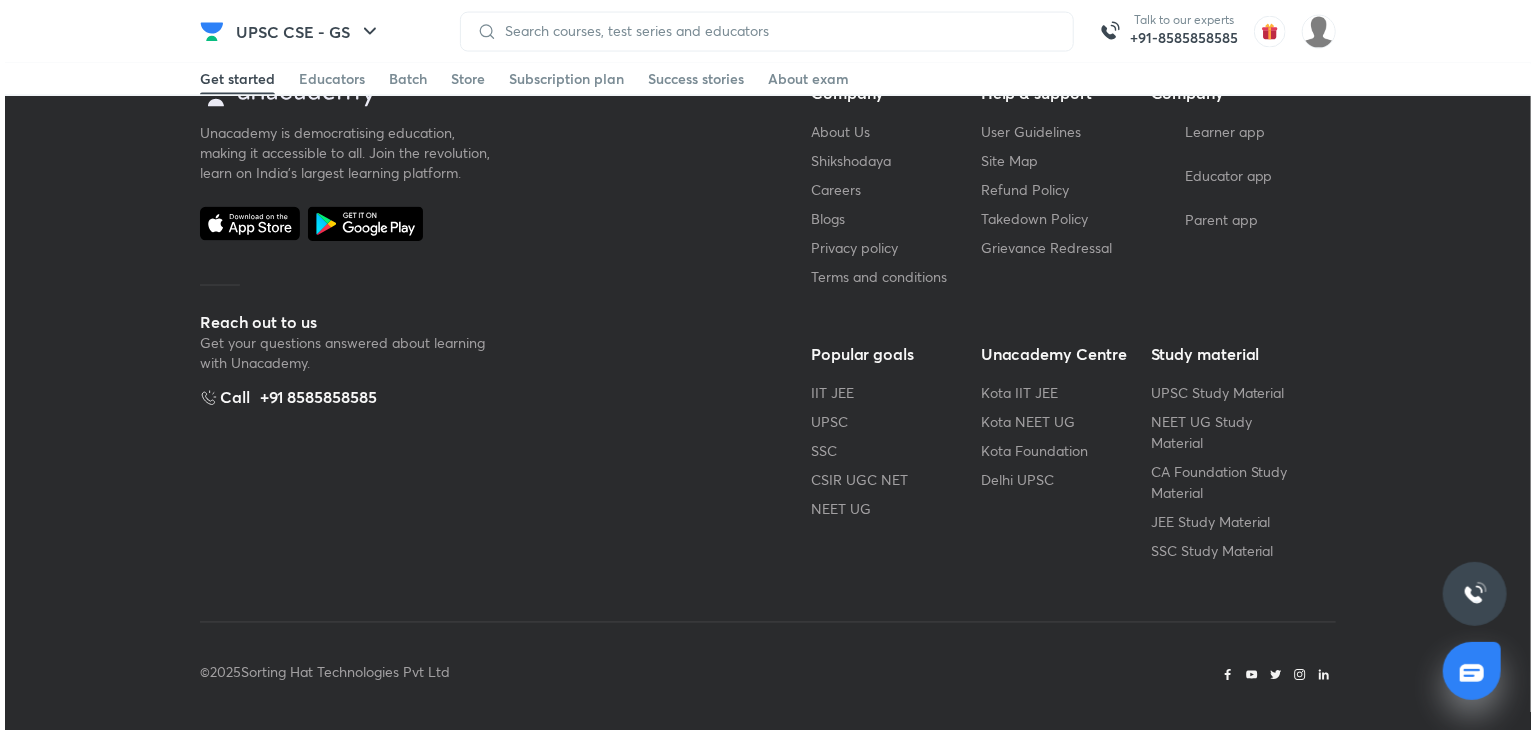 scroll, scrollTop: 0, scrollLeft: 0, axis: both 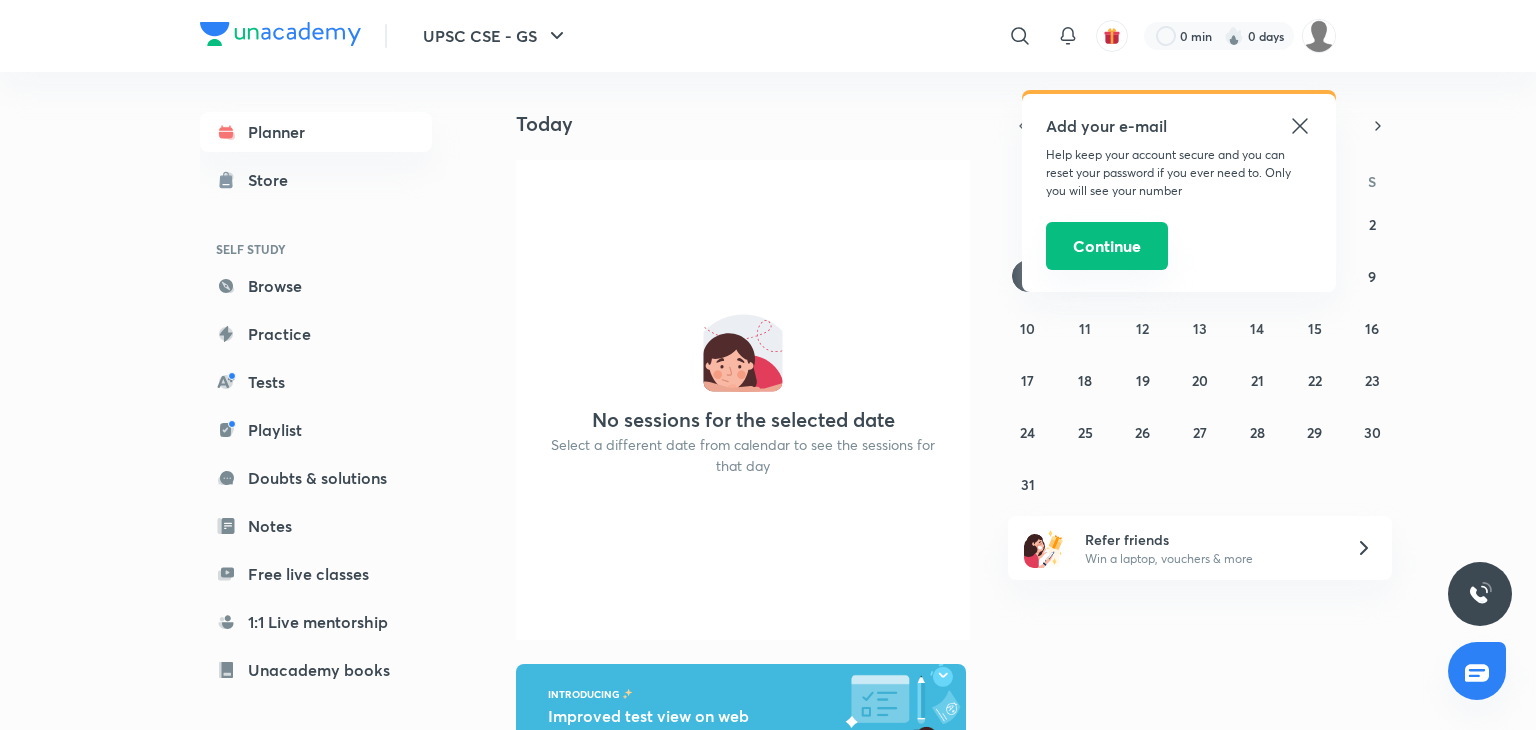 click on "Continue" at bounding box center (1107, 246) 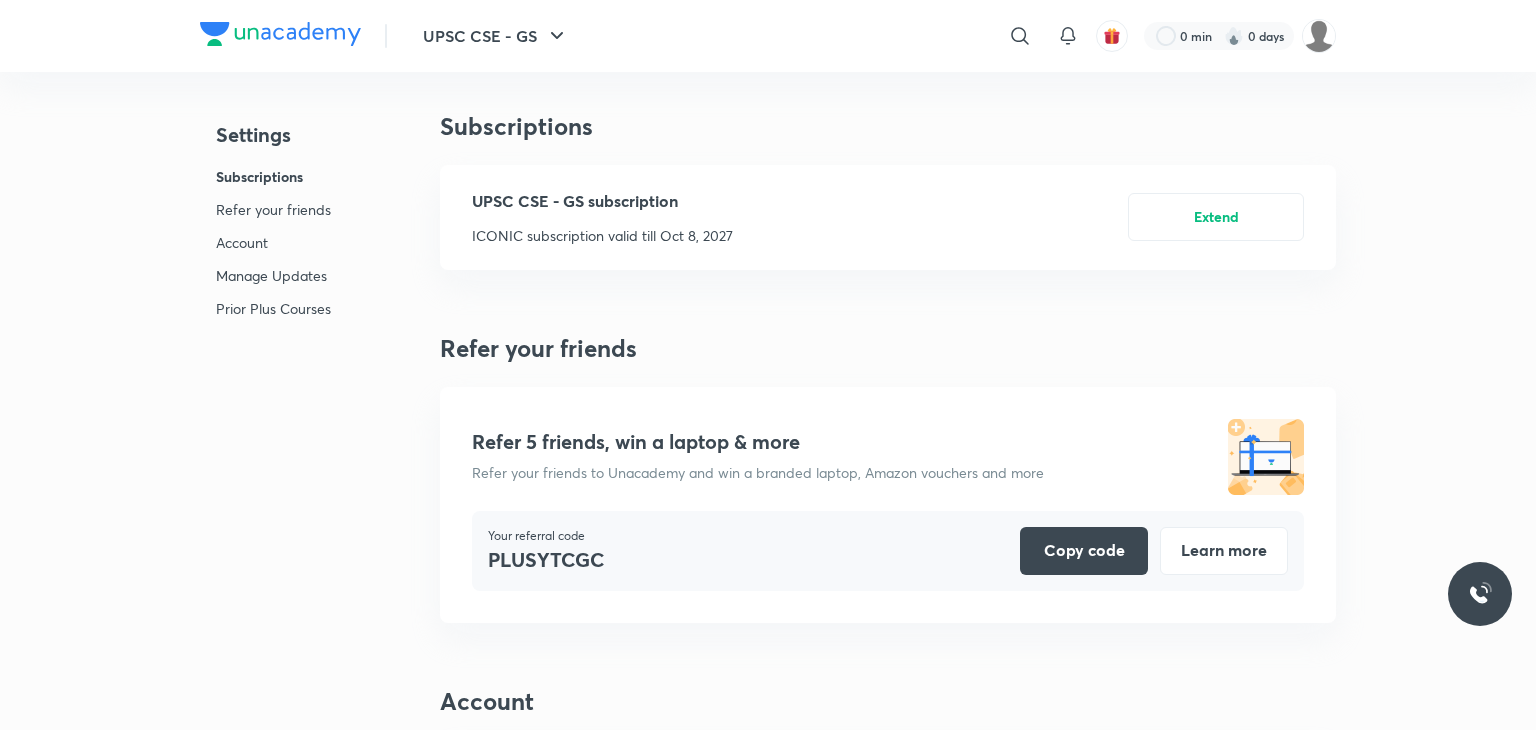 scroll, scrollTop: 5128, scrollLeft: 0, axis: vertical 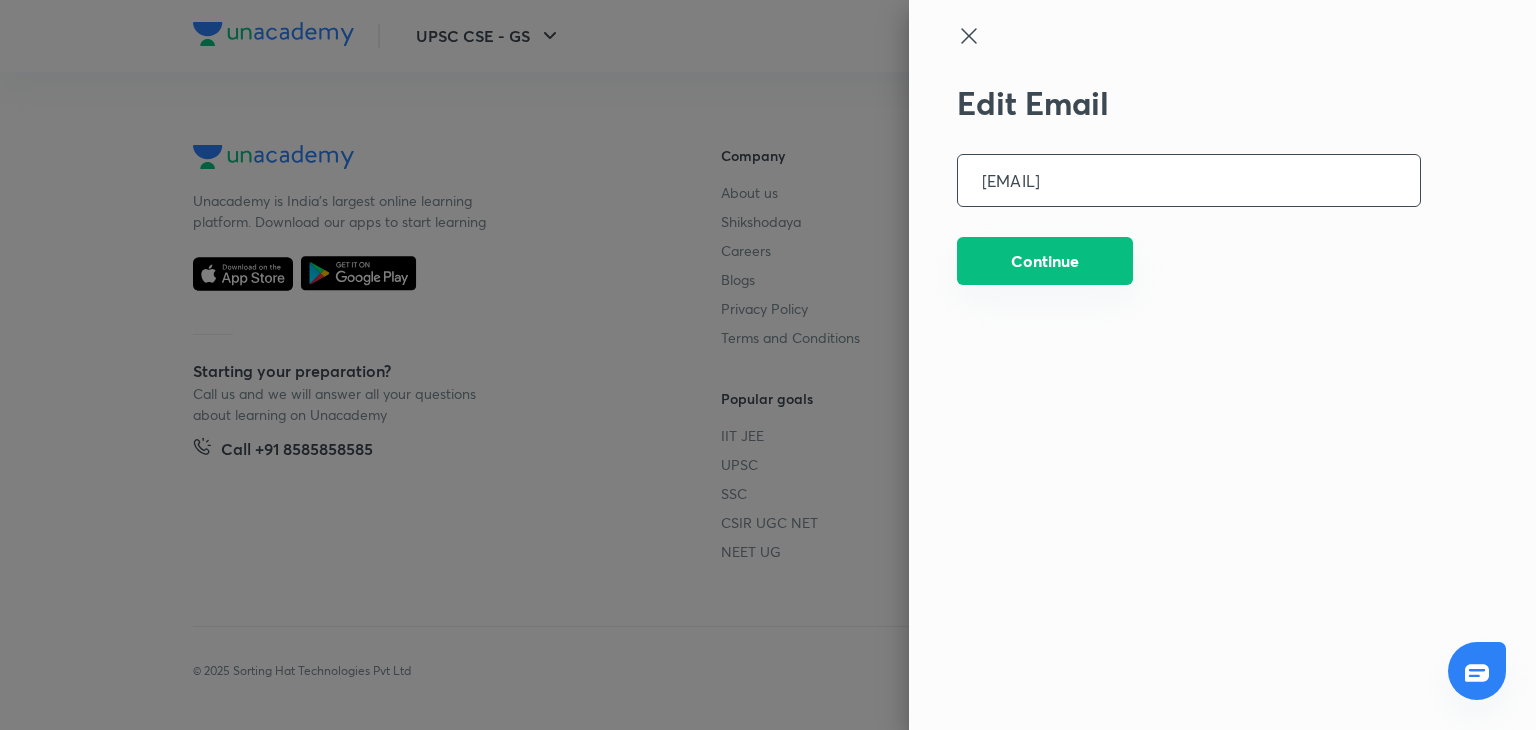 type on "[EMAIL]" 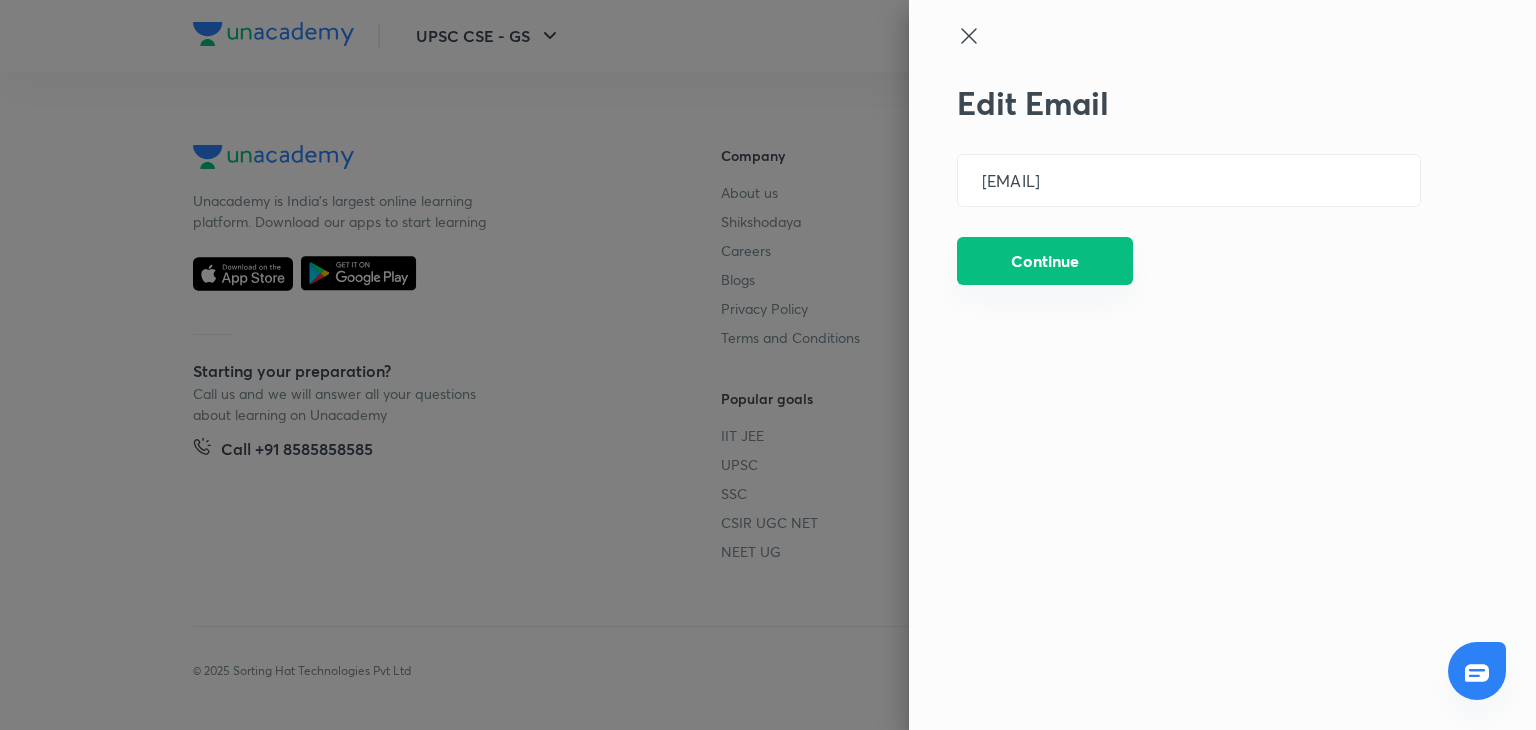 click on "Continue" at bounding box center (1045, 261) 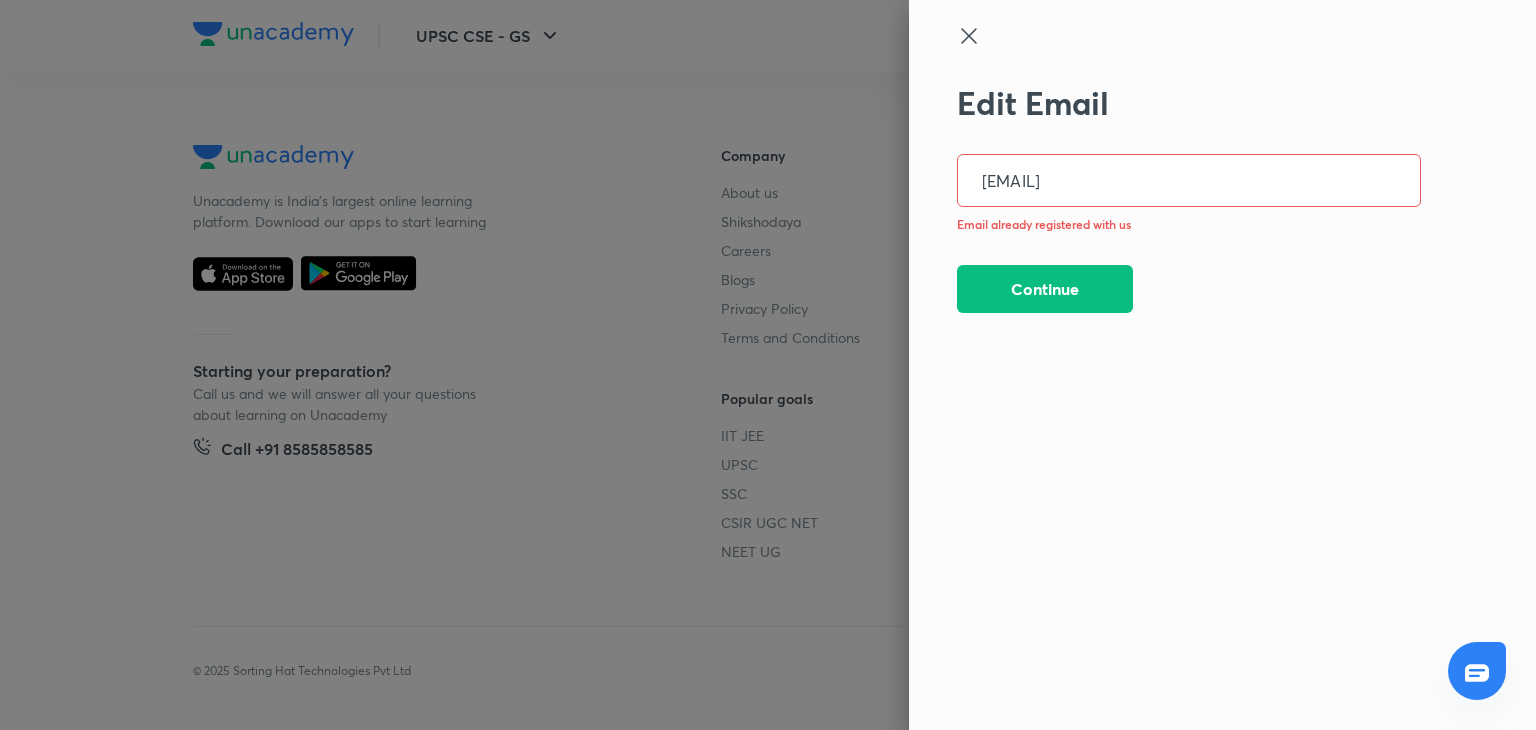 click 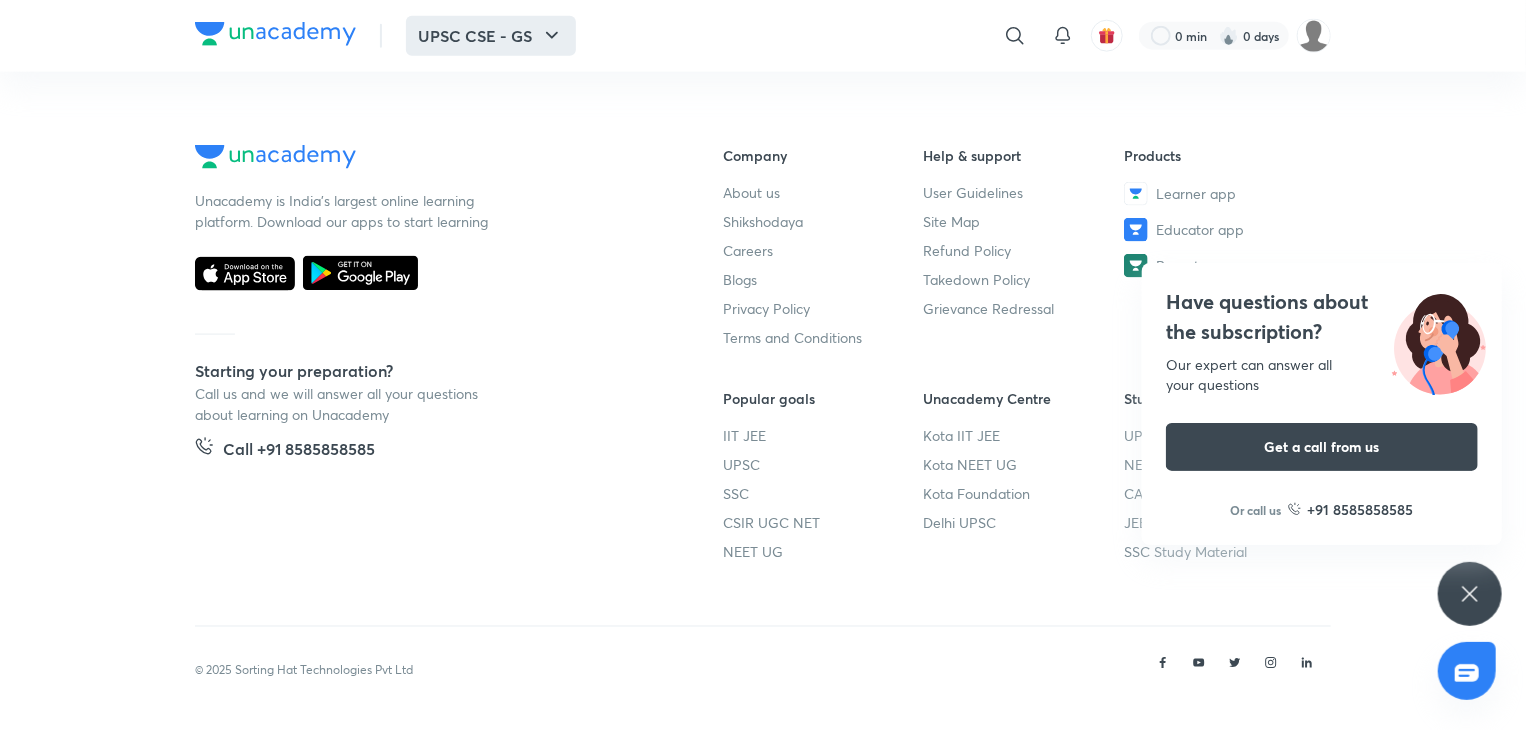 click on "UPSC CSE - GS" at bounding box center (491, 36) 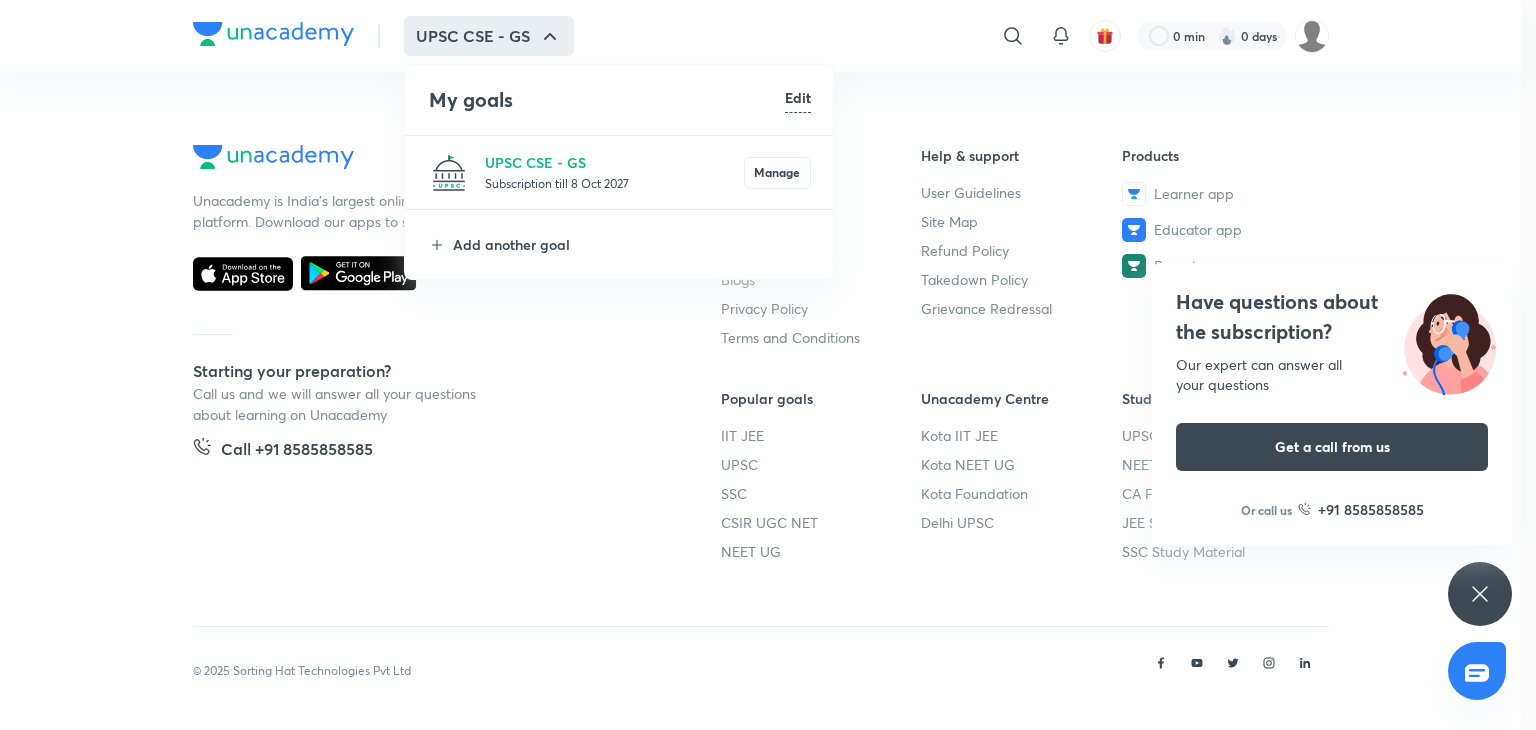 click on "Subscription till 8 Oct 2027" at bounding box center (614, 183) 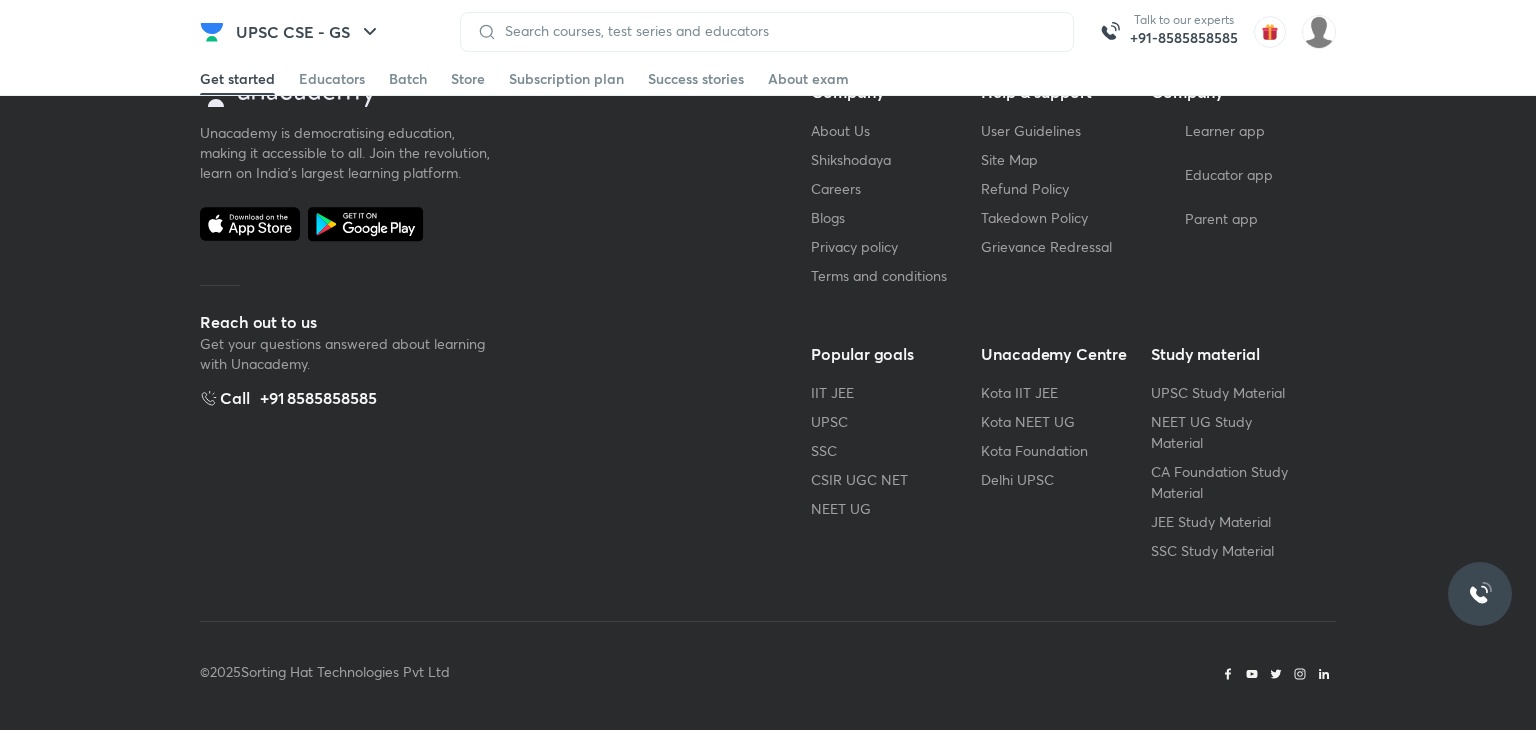 scroll, scrollTop: 0, scrollLeft: 0, axis: both 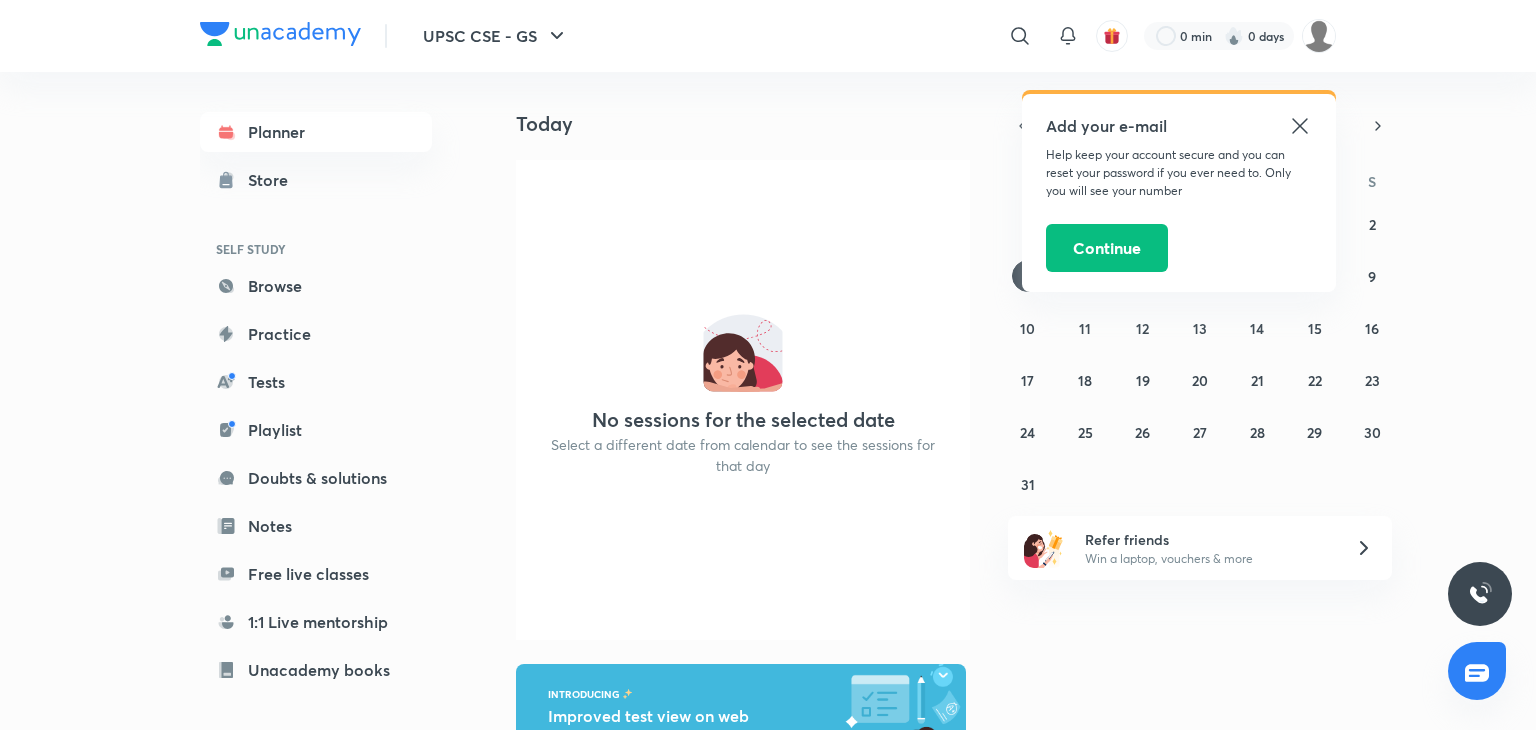 click 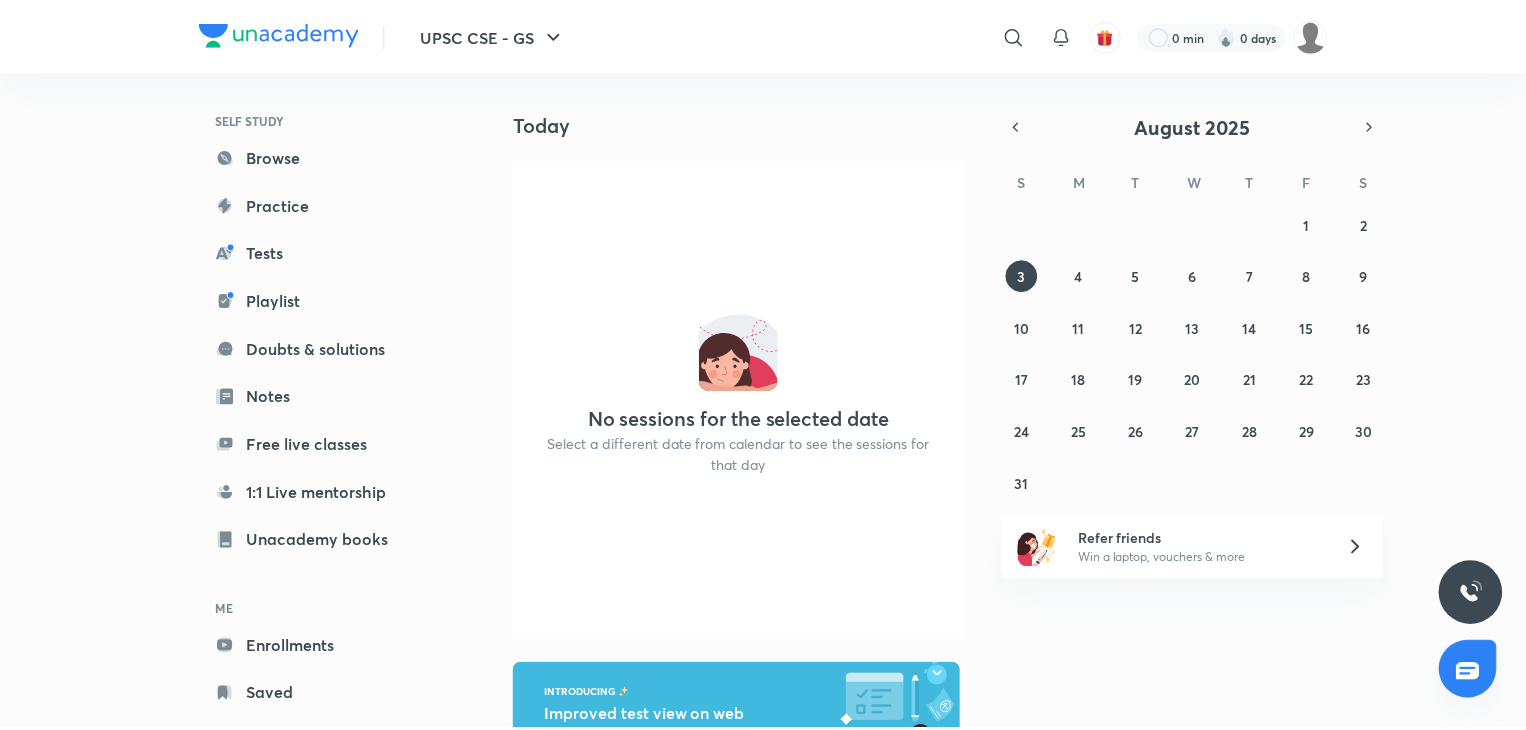 scroll, scrollTop: 170, scrollLeft: 0, axis: vertical 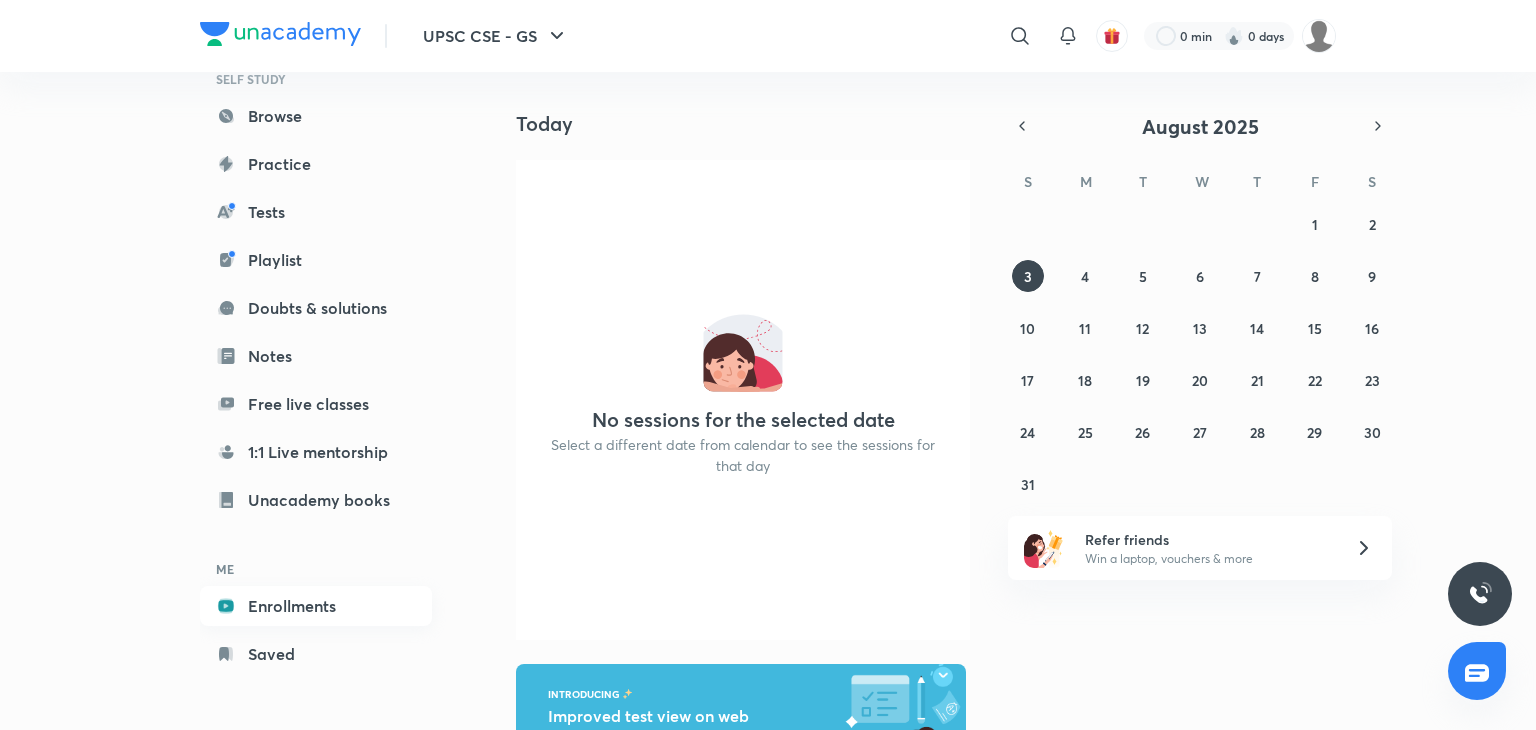 click on "Enrollments" at bounding box center (316, 606) 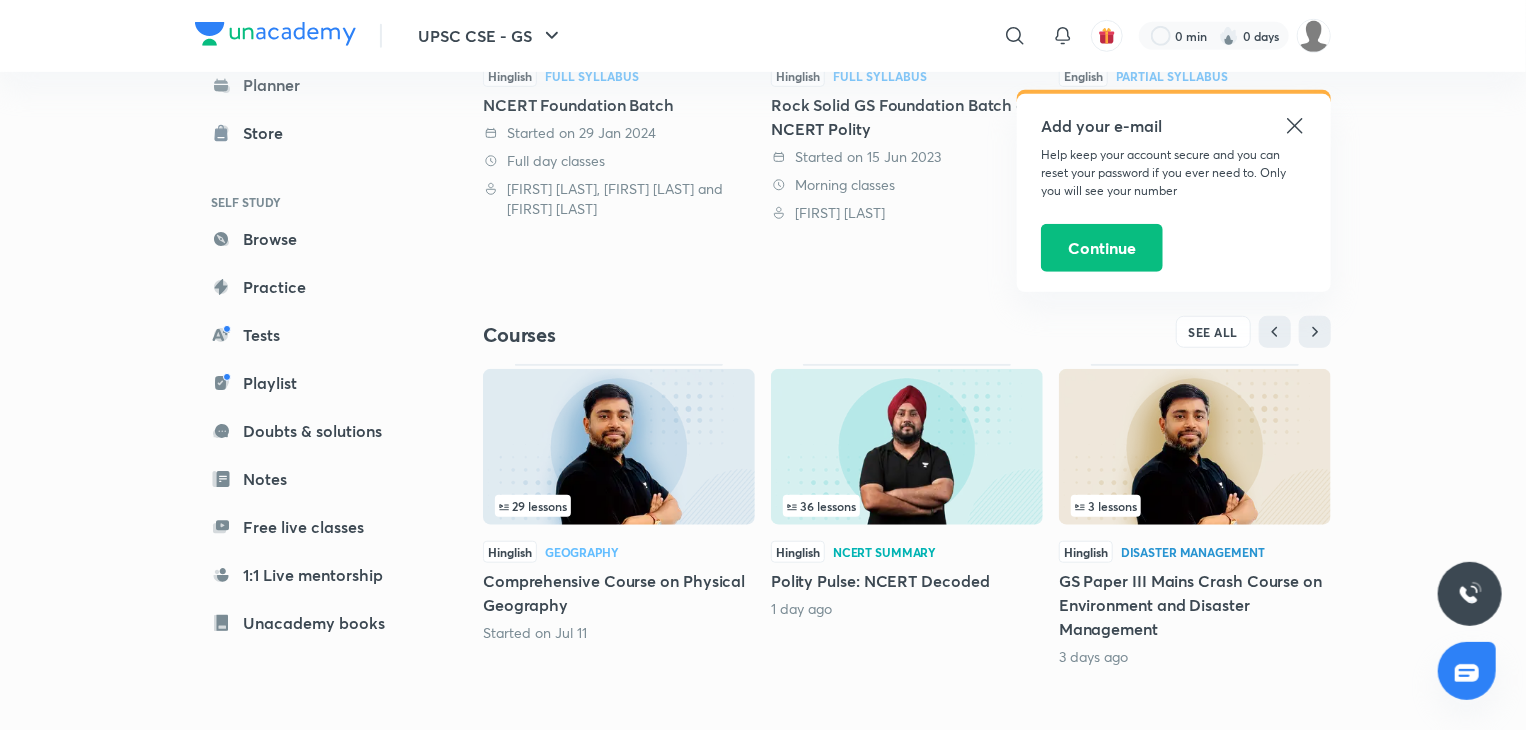 scroll, scrollTop: 648, scrollLeft: 0, axis: vertical 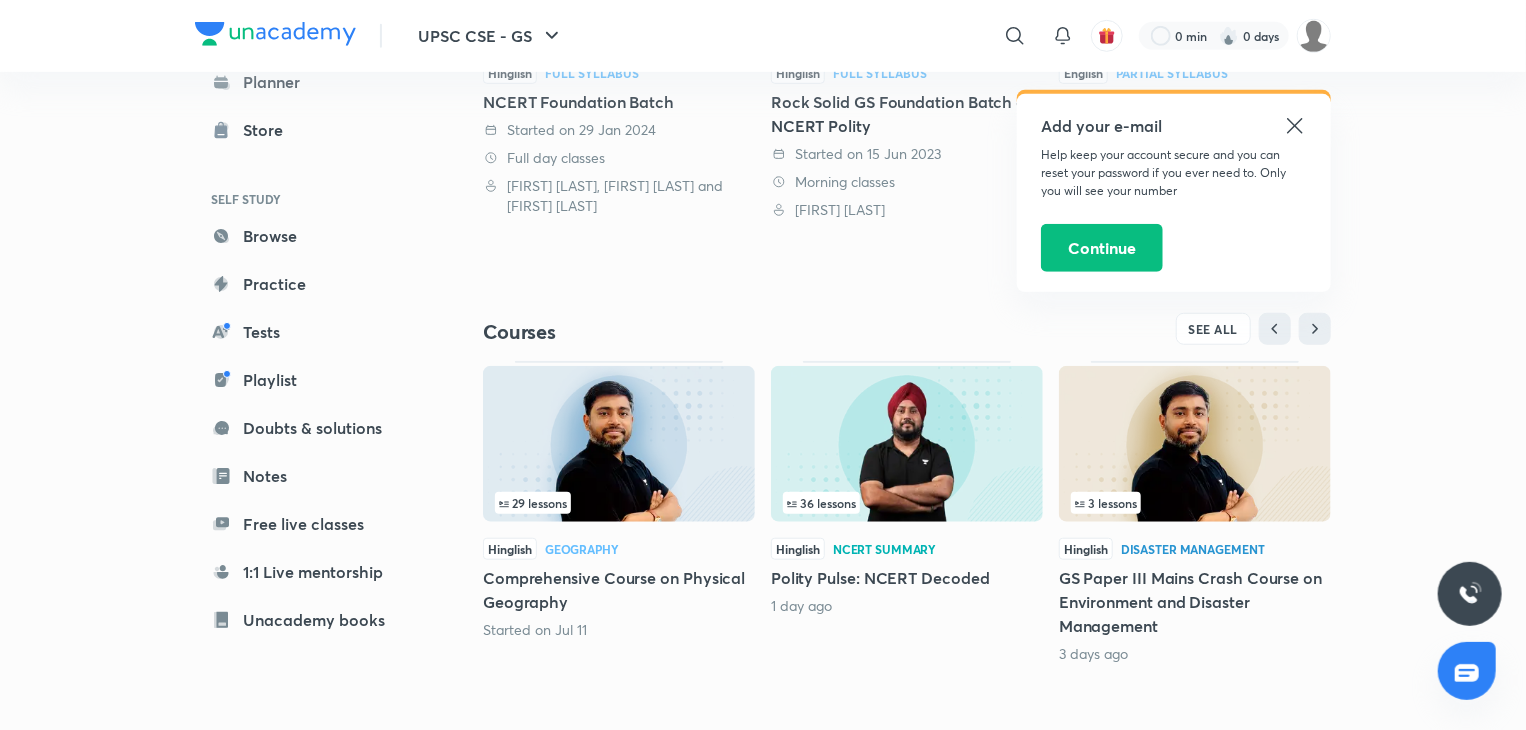 click 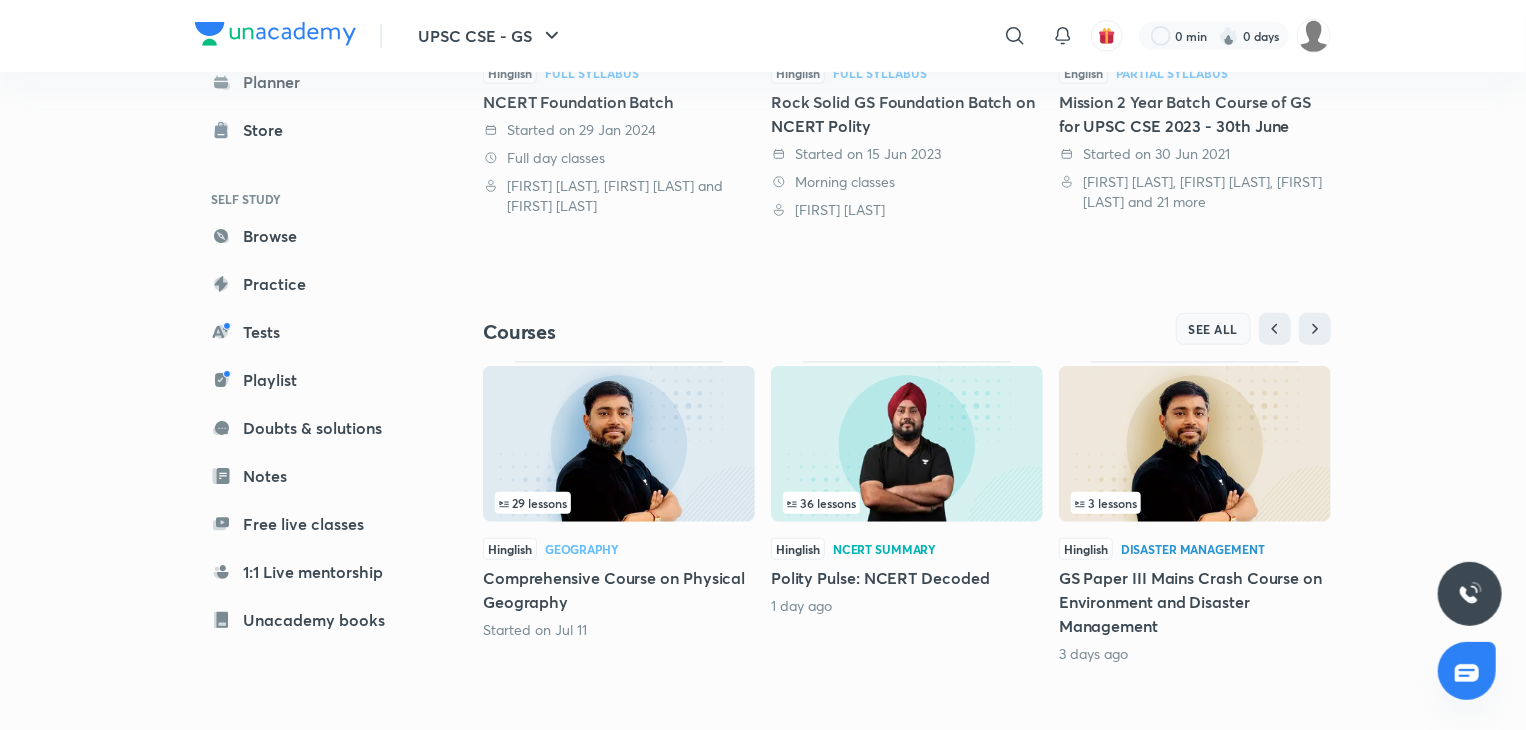 click on "SEE ALL" at bounding box center (1214, 329) 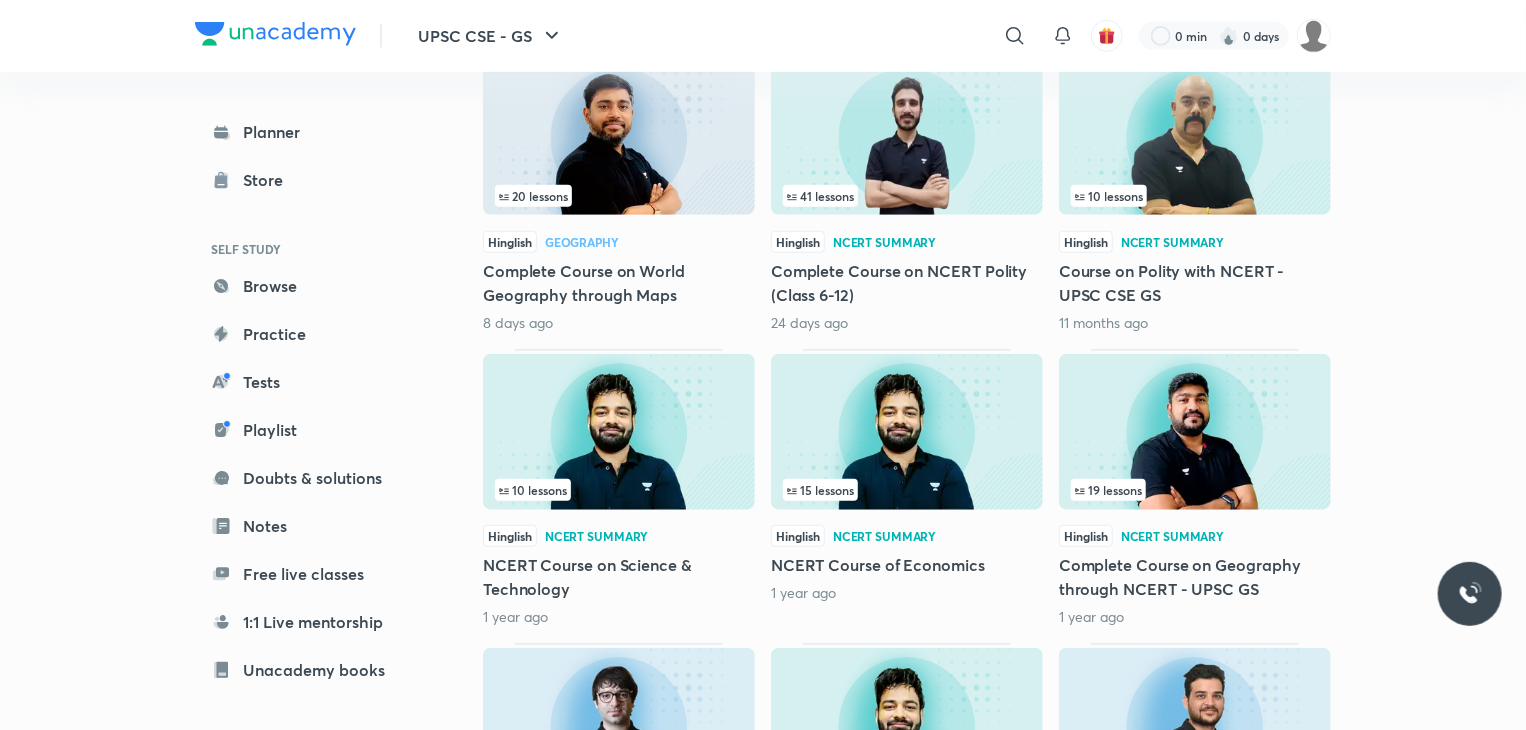 scroll, scrollTop: 0, scrollLeft: 0, axis: both 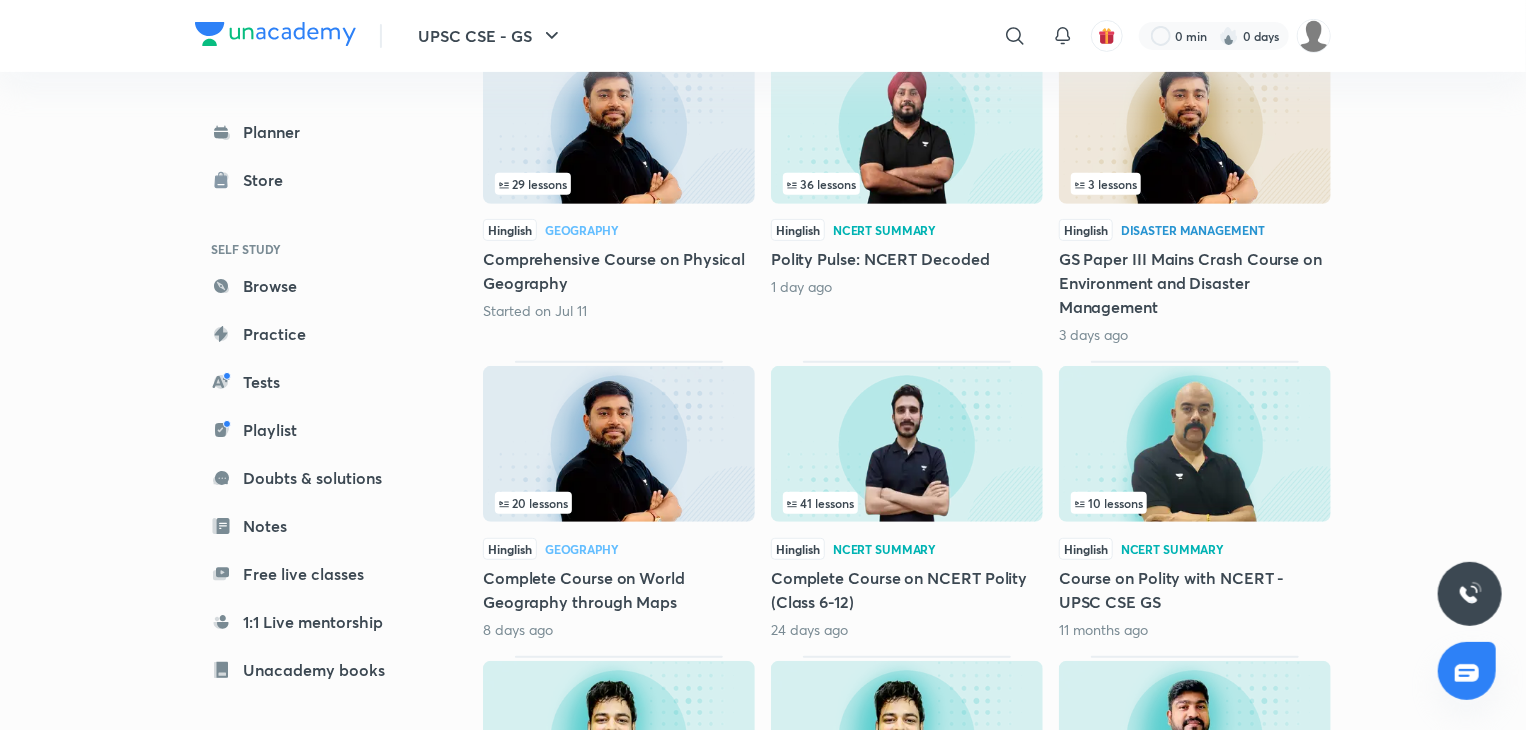 click at bounding box center [907, 444] 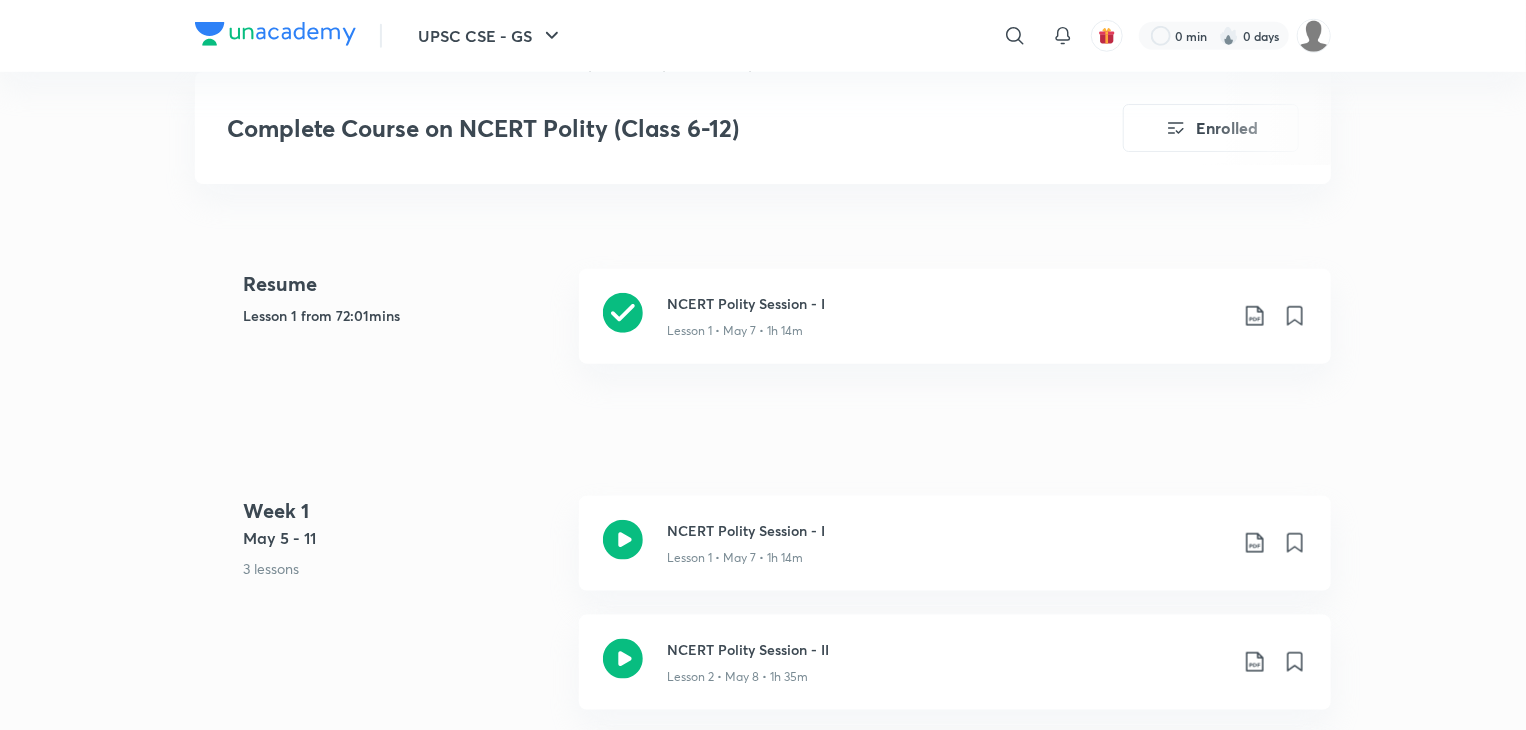 scroll, scrollTop: 920, scrollLeft: 0, axis: vertical 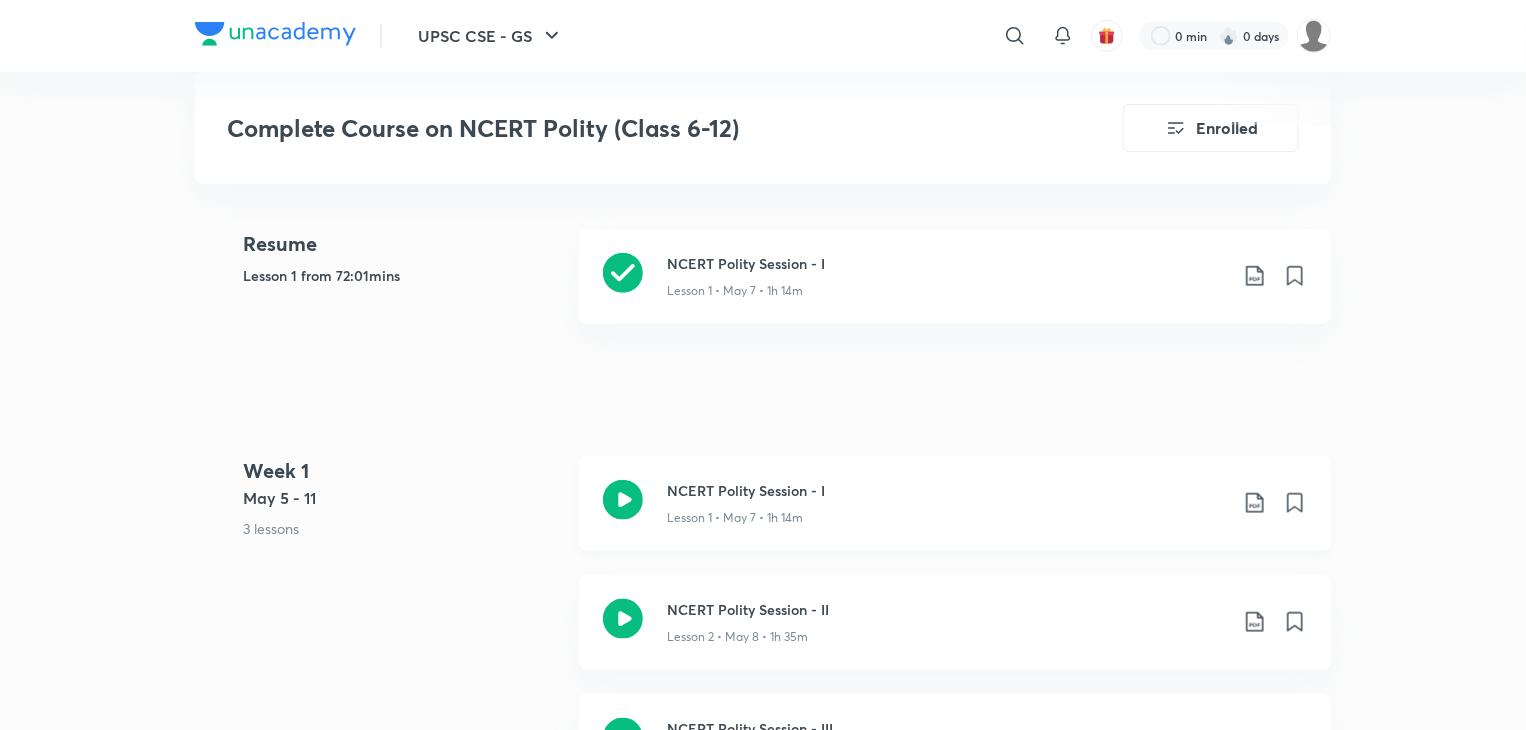 click on "NCERT Polity Session - I" at bounding box center [947, 263] 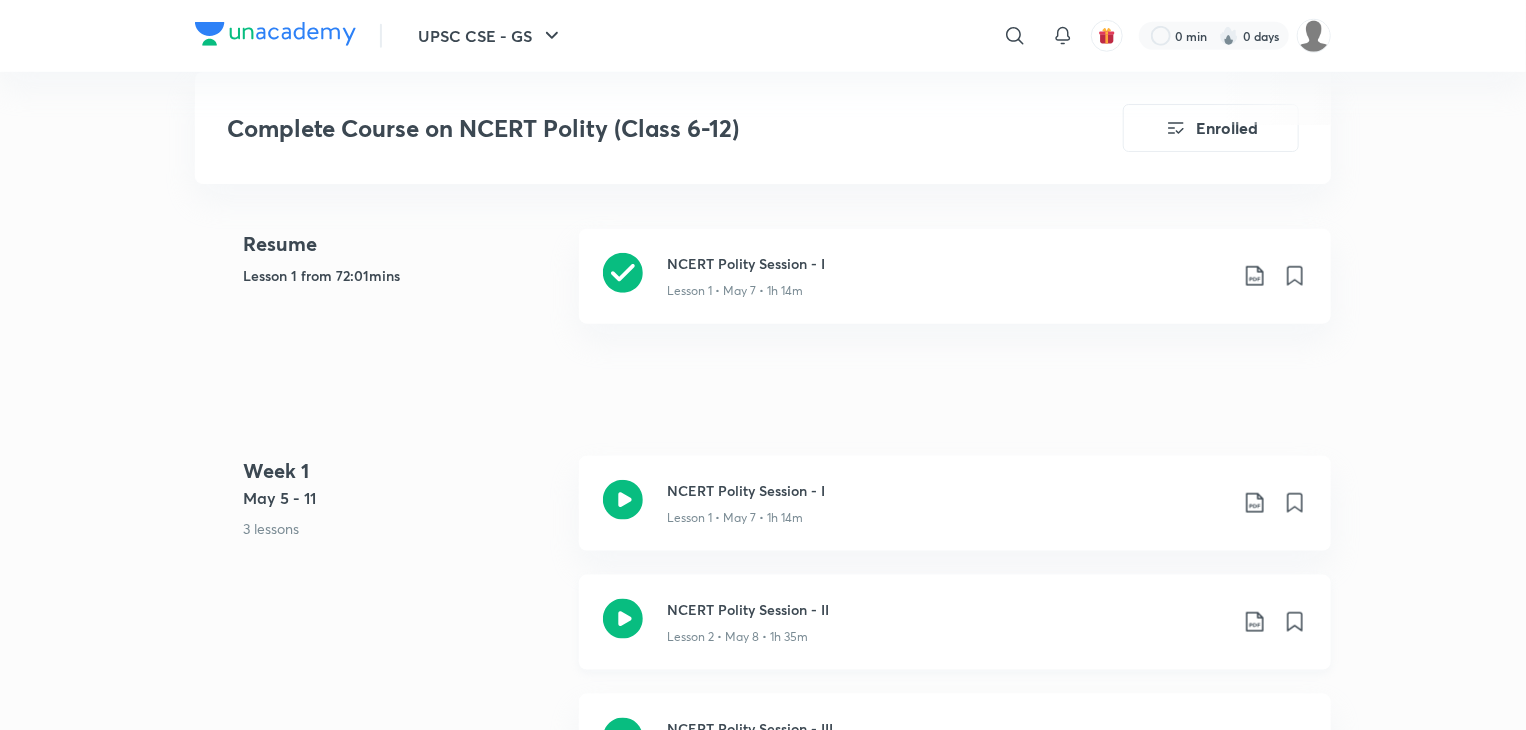 click on "NCERT Polity Session - II" at bounding box center [947, 609] 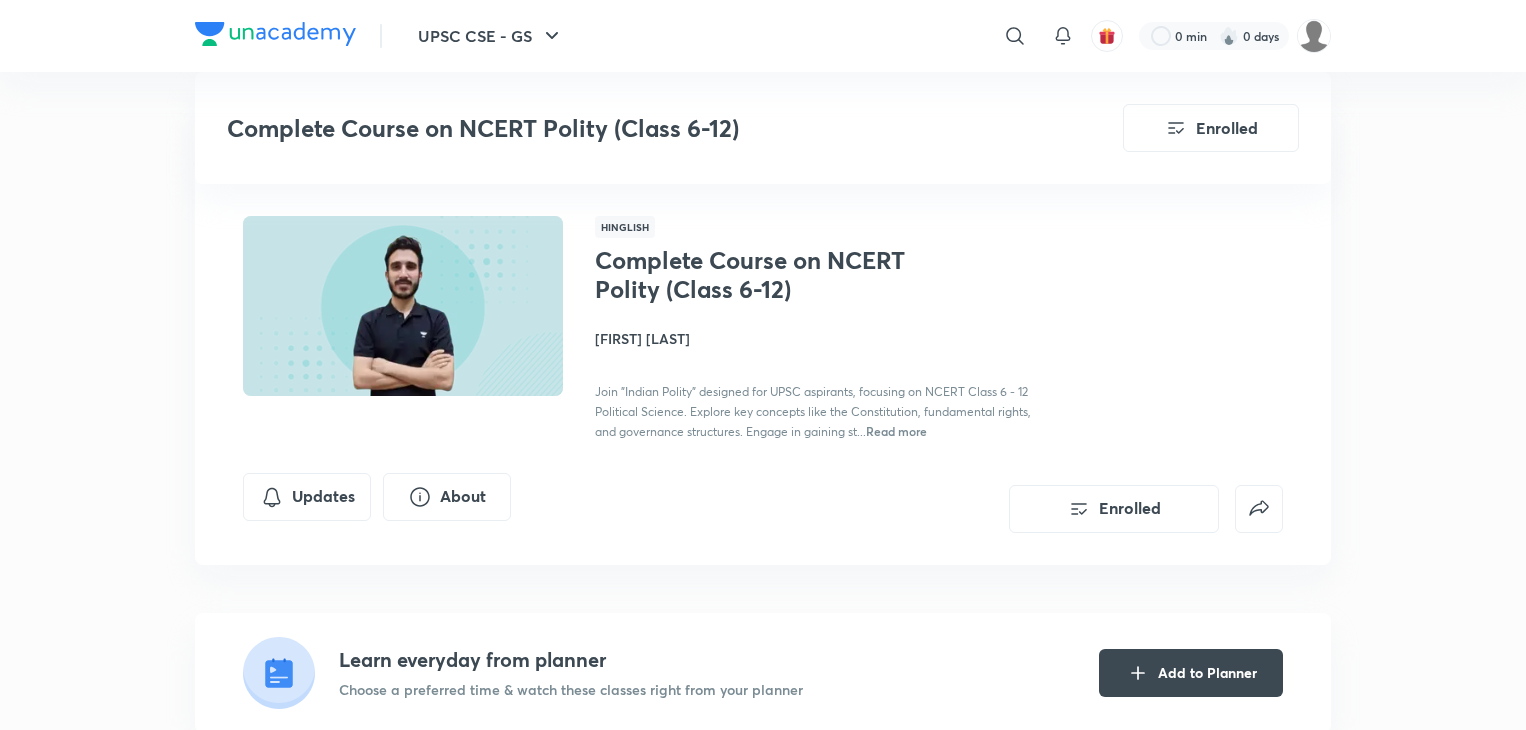 scroll, scrollTop: 920, scrollLeft: 0, axis: vertical 